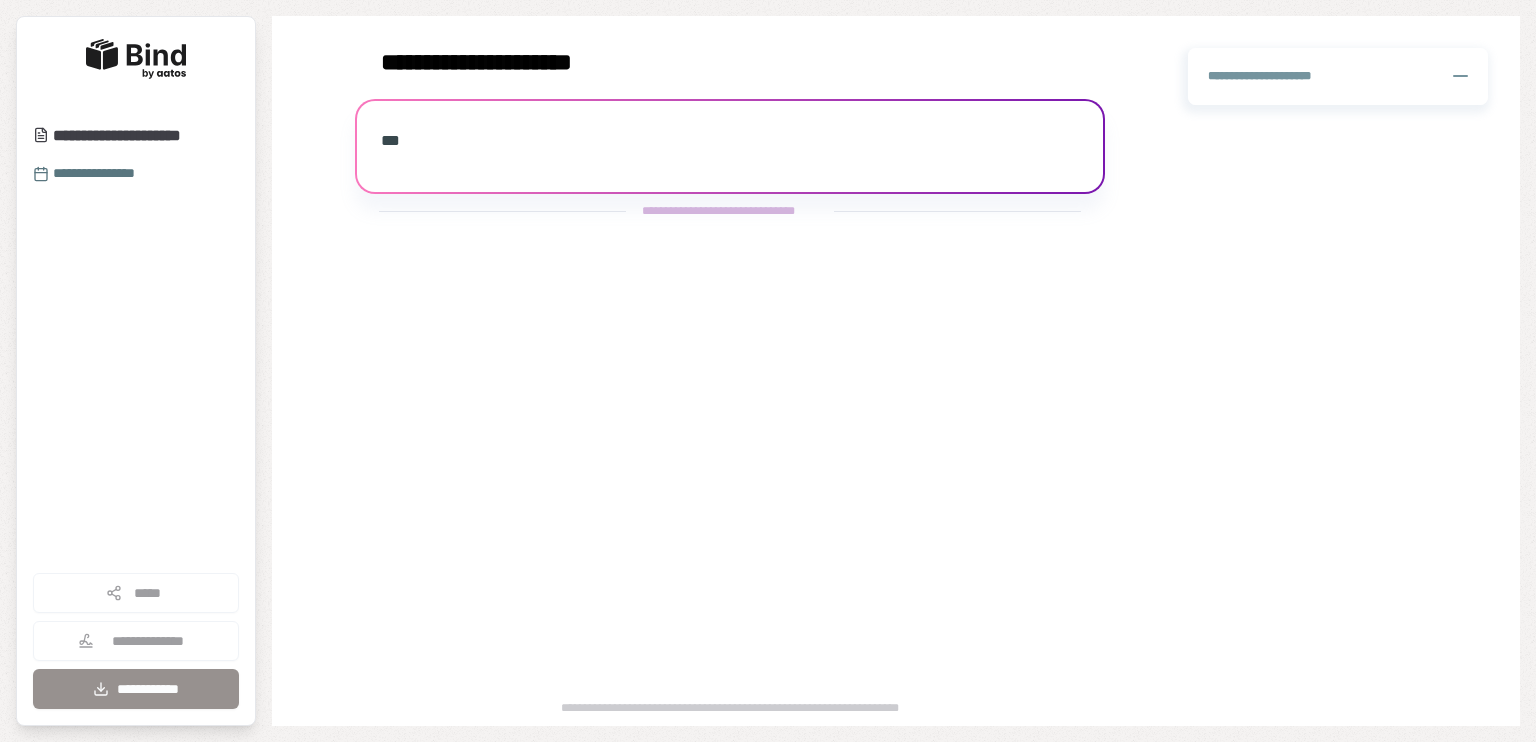scroll, scrollTop: 0, scrollLeft: 0, axis: both 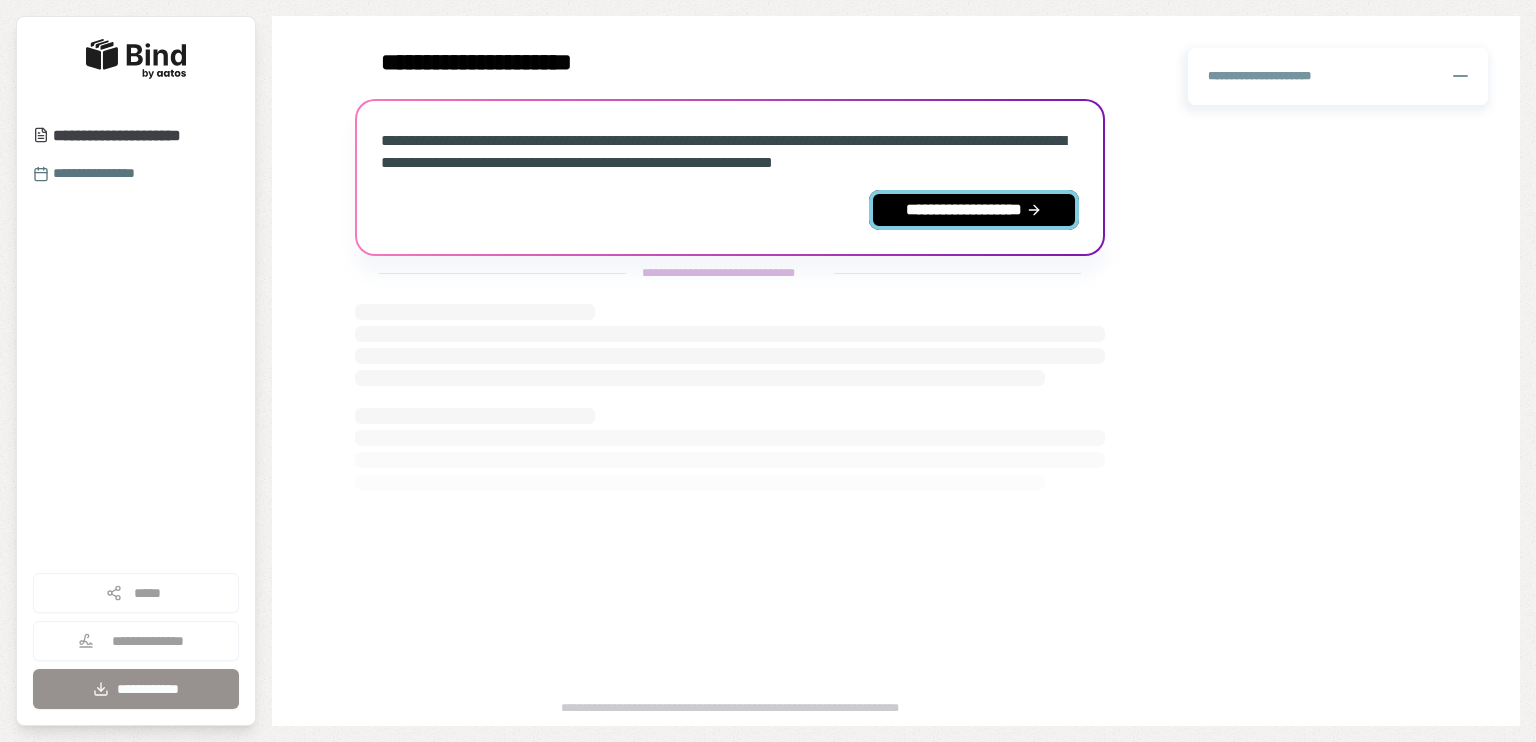 click on "**********" at bounding box center (974, 210) 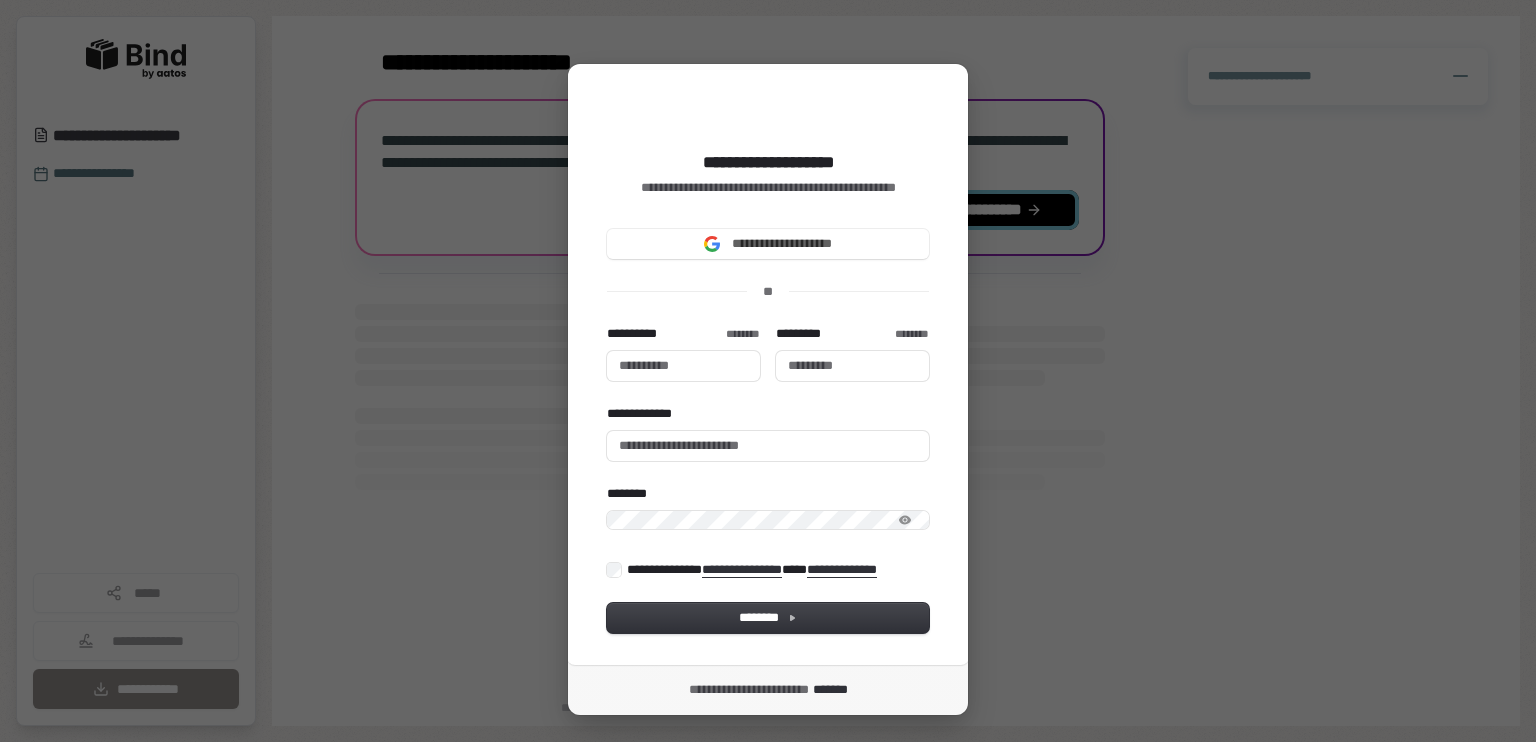 type 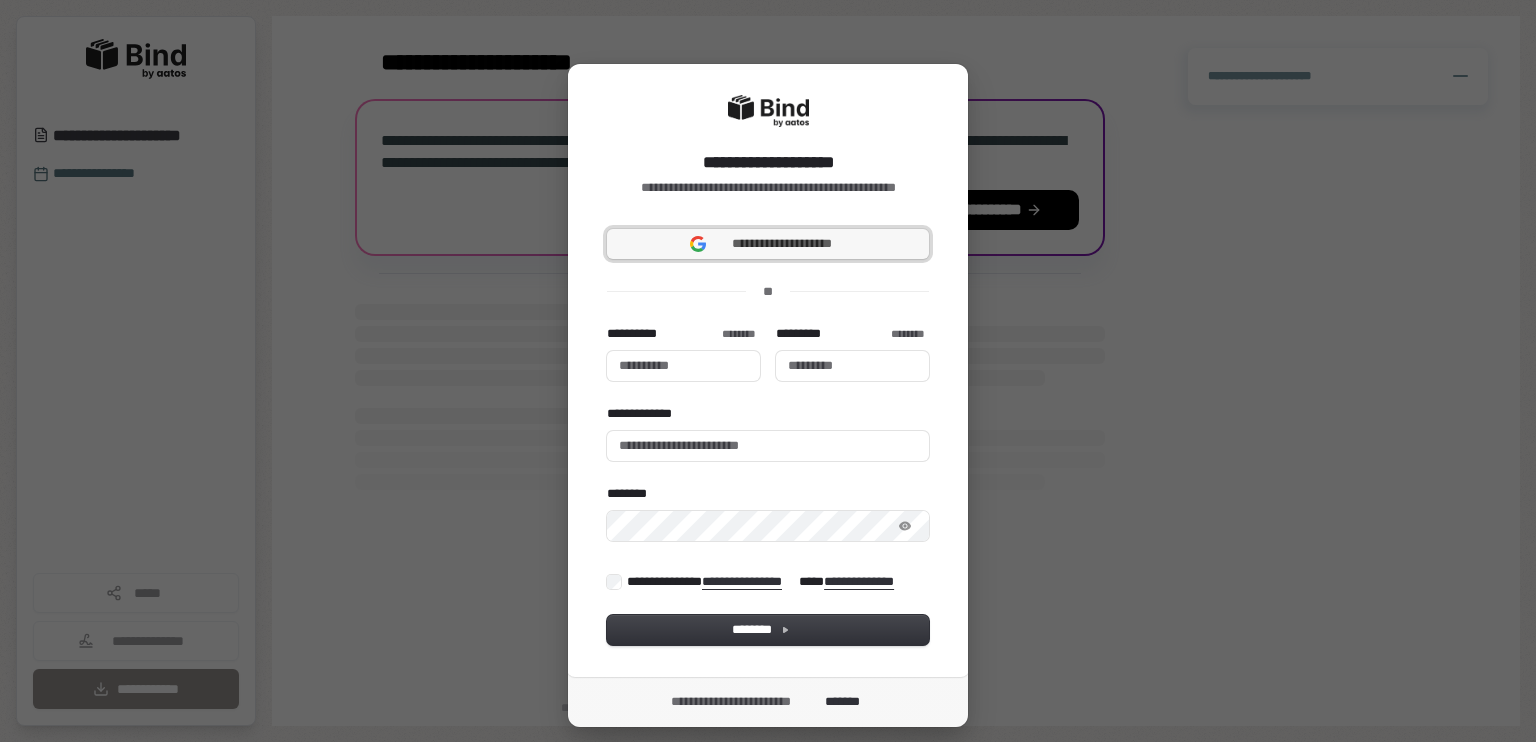 click on "**********" at bounding box center (768, 244) 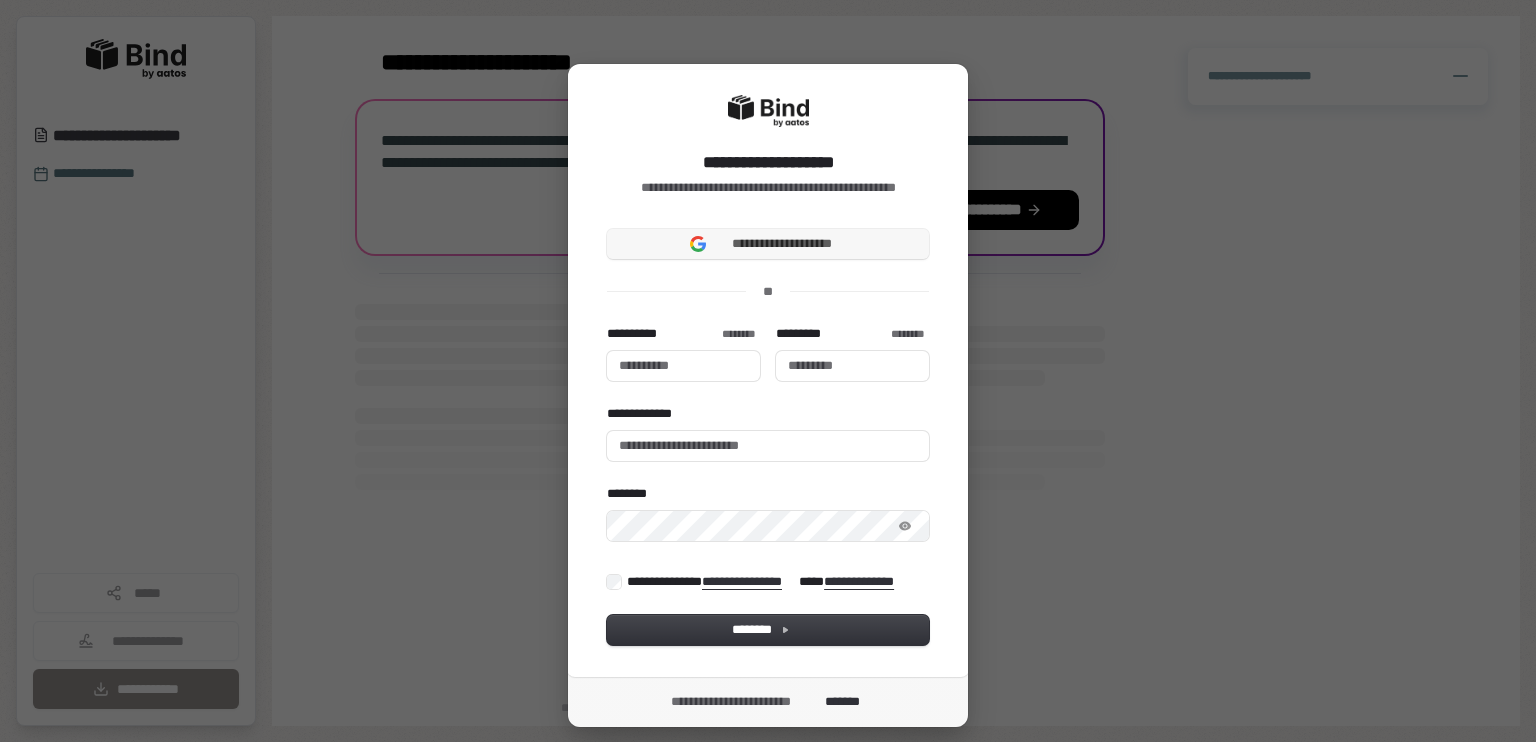 type 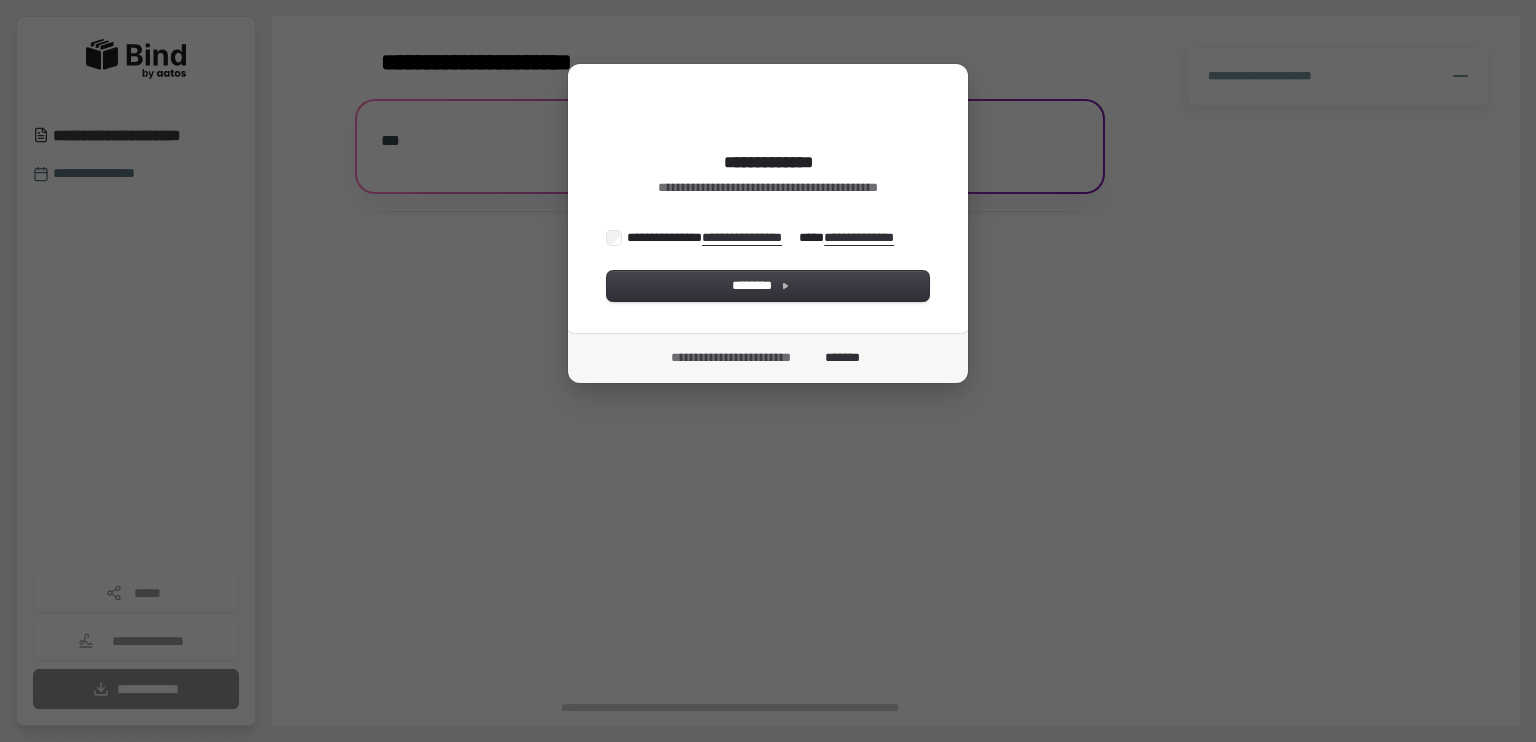 scroll, scrollTop: 0, scrollLeft: 0, axis: both 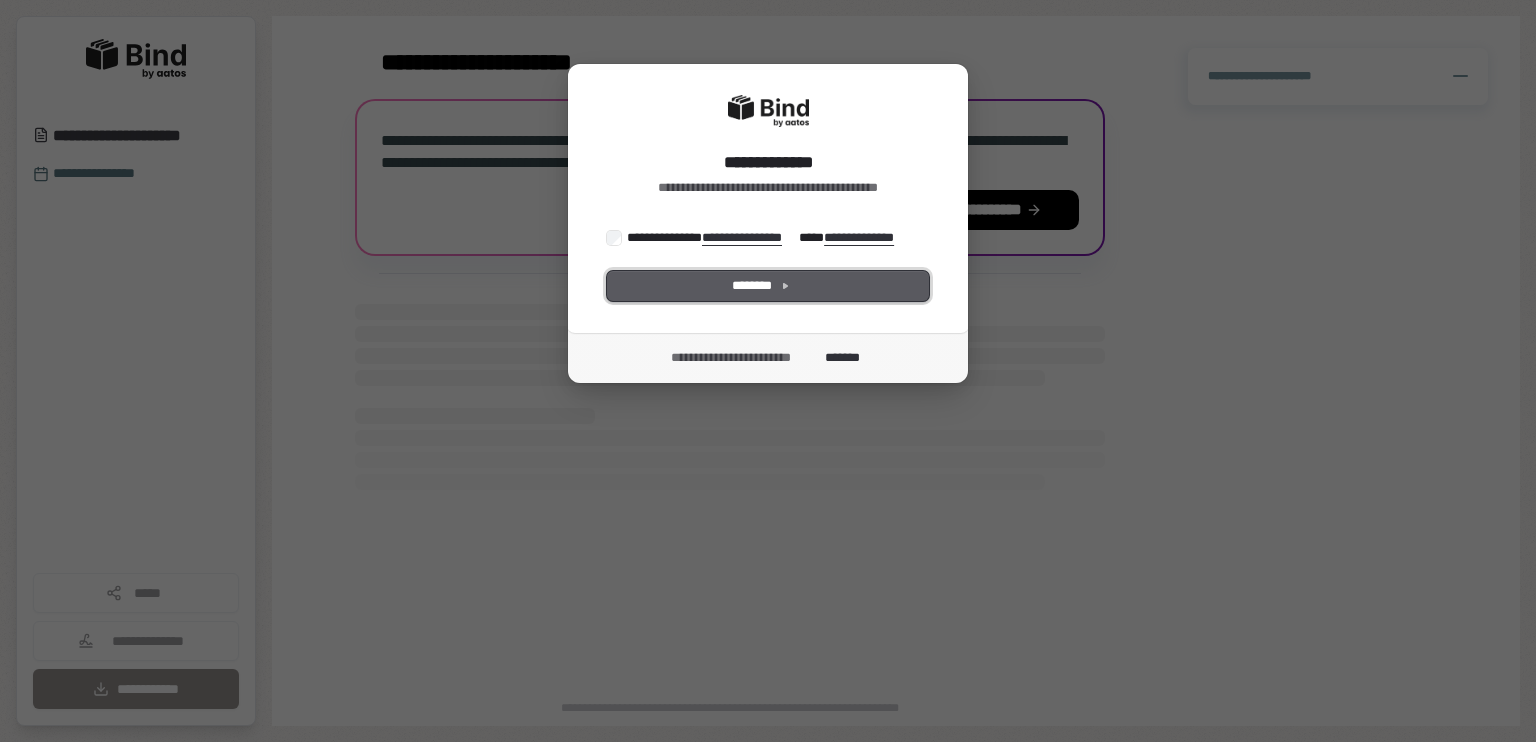 click on "********" at bounding box center [768, 286] 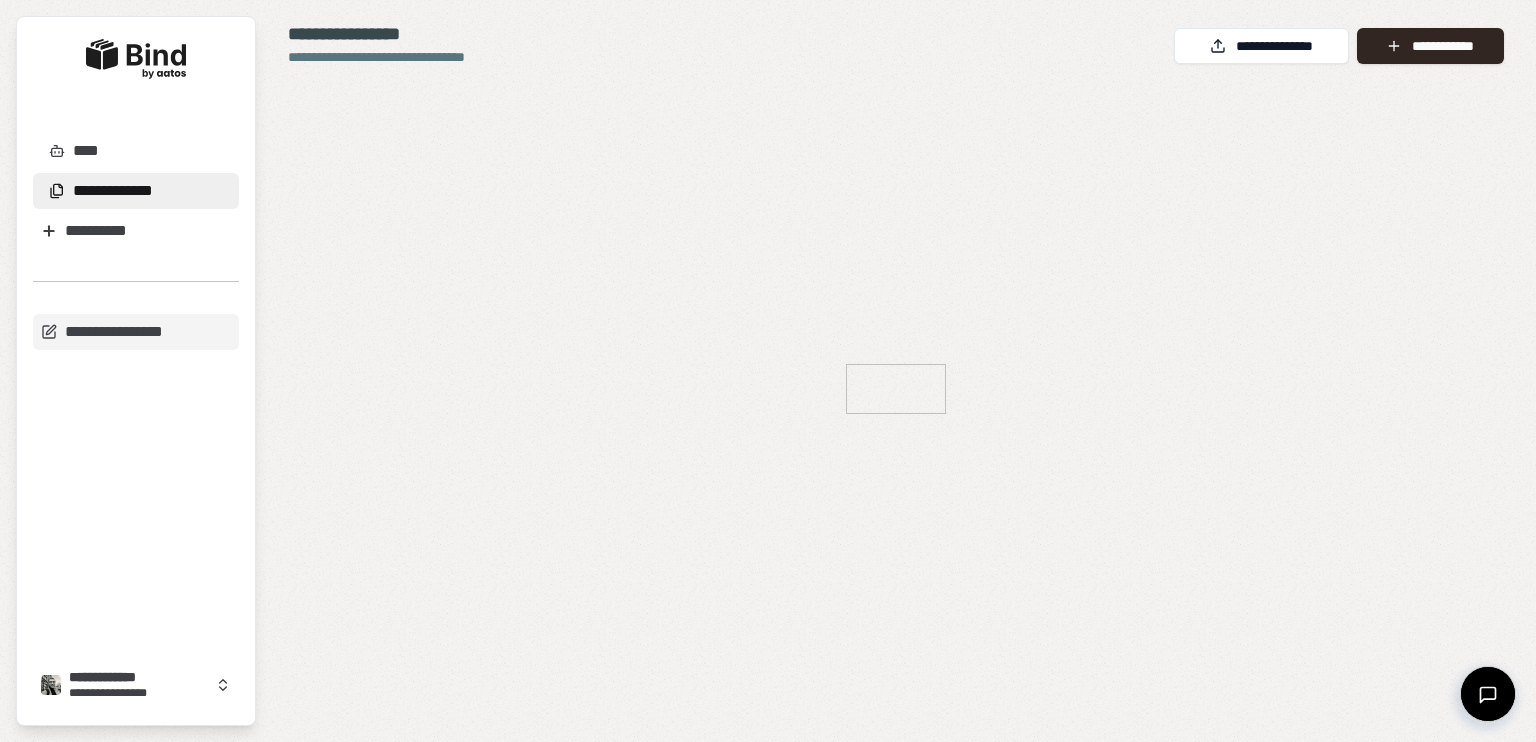 scroll, scrollTop: 0, scrollLeft: 0, axis: both 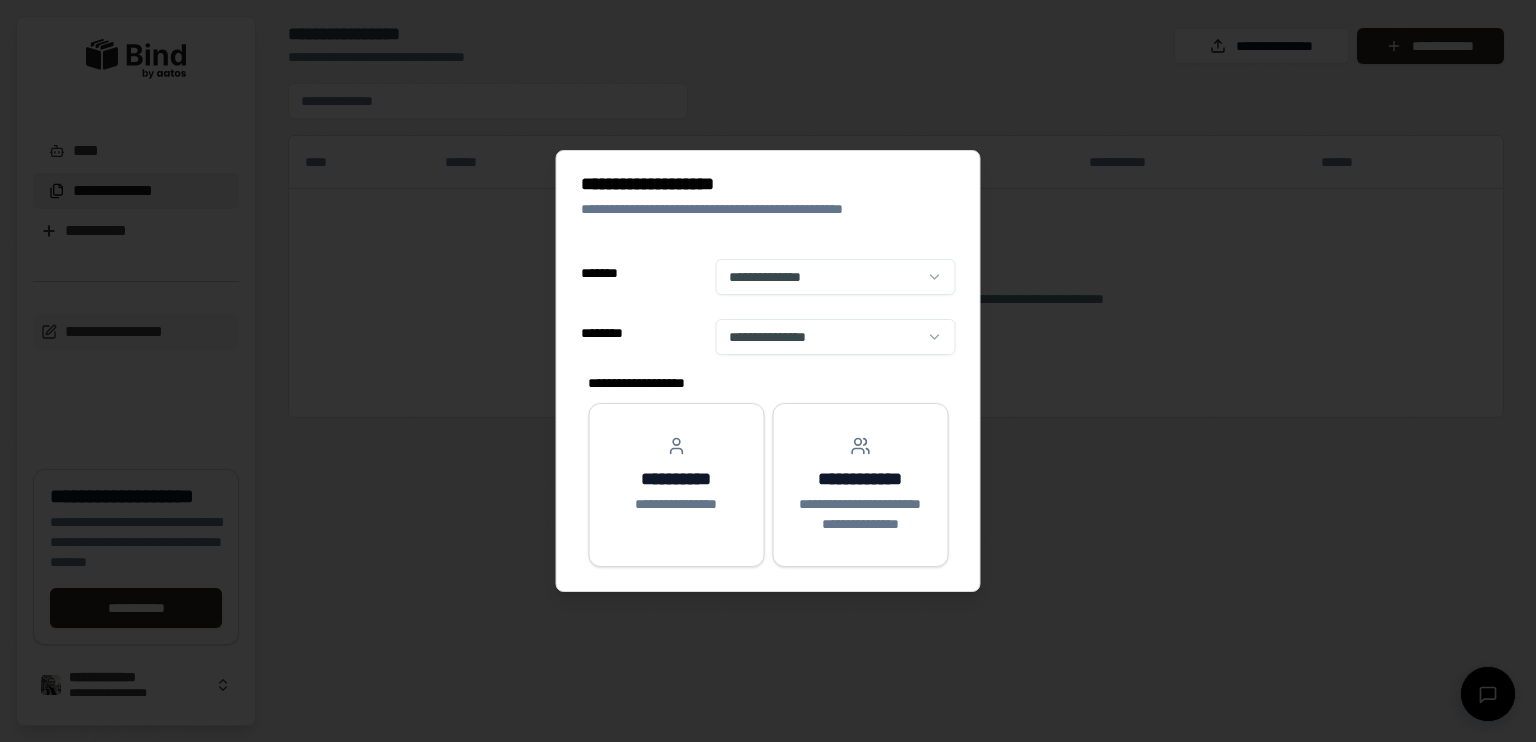 select on "******" 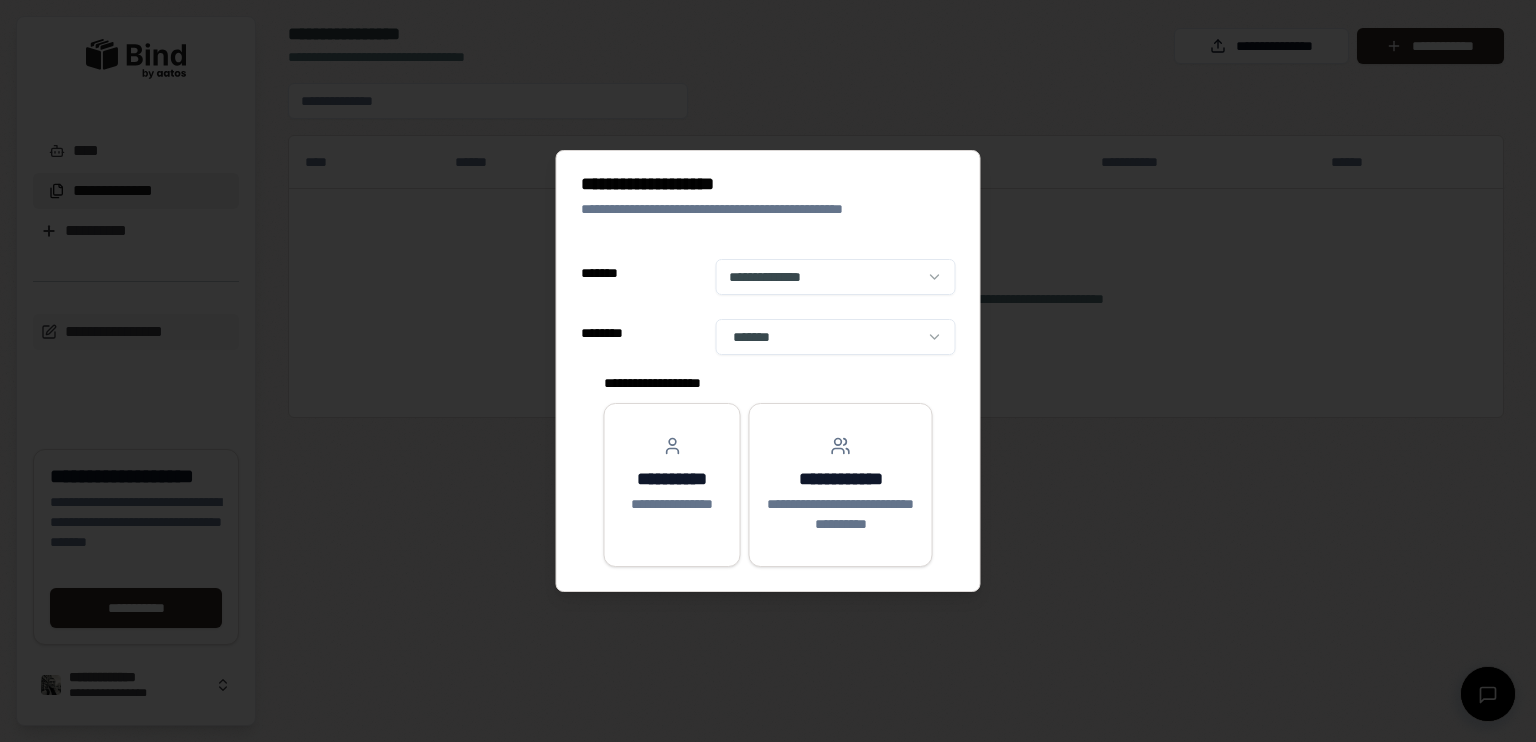 scroll, scrollTop: 0, scrollLeft: 0, axis: both 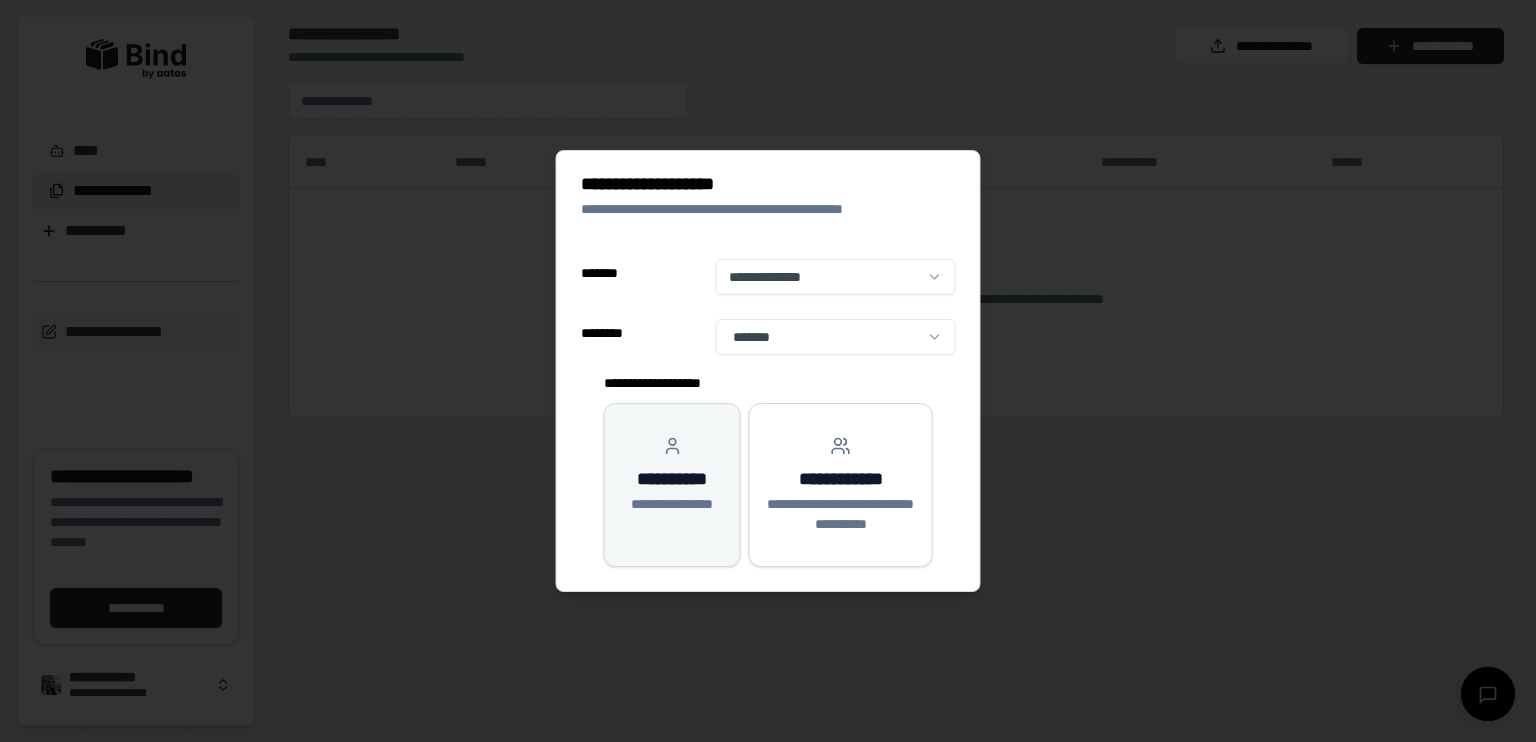 click on "**********" at bounding box center (672, 475) 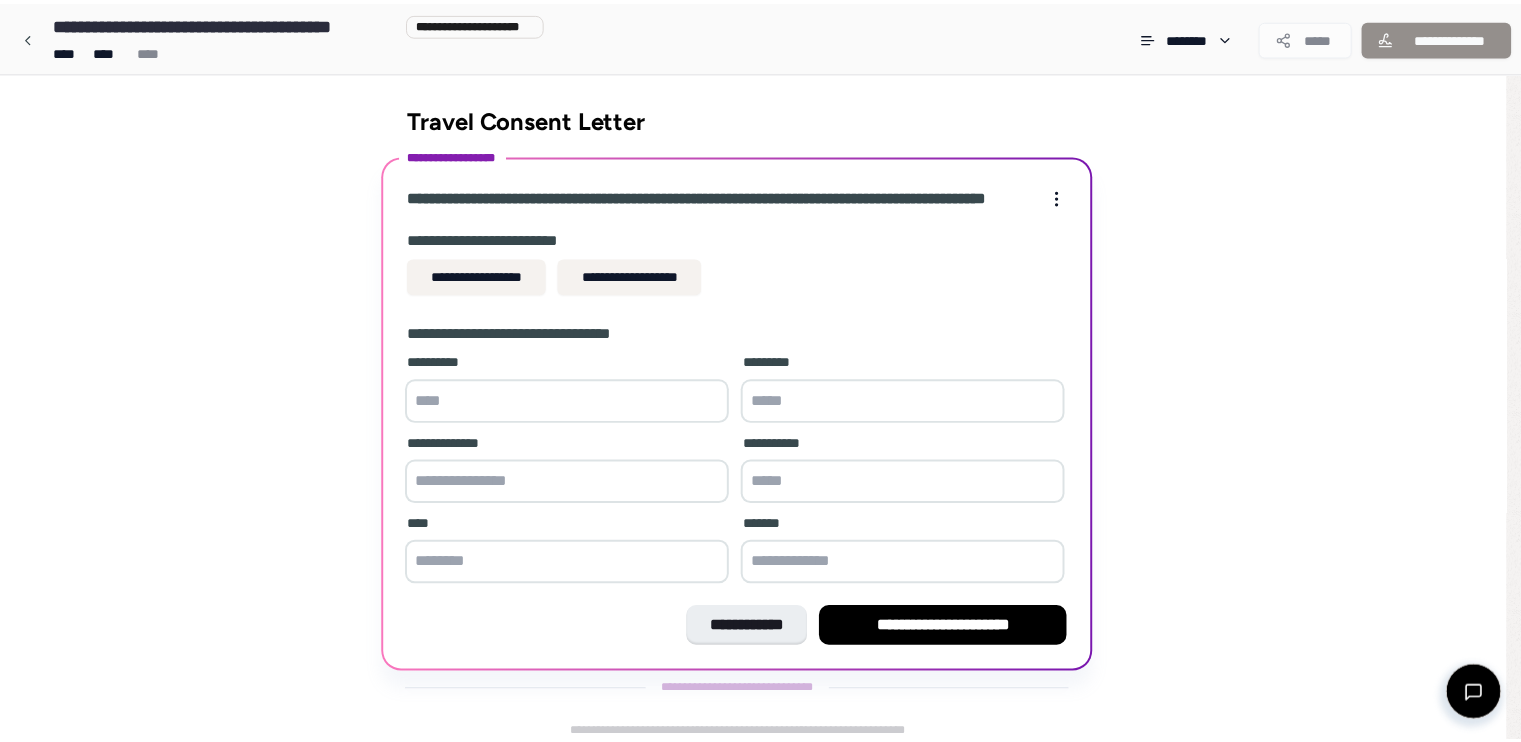 scroll, scrollTop: 29, scrollLeft: 0, axis: vertical 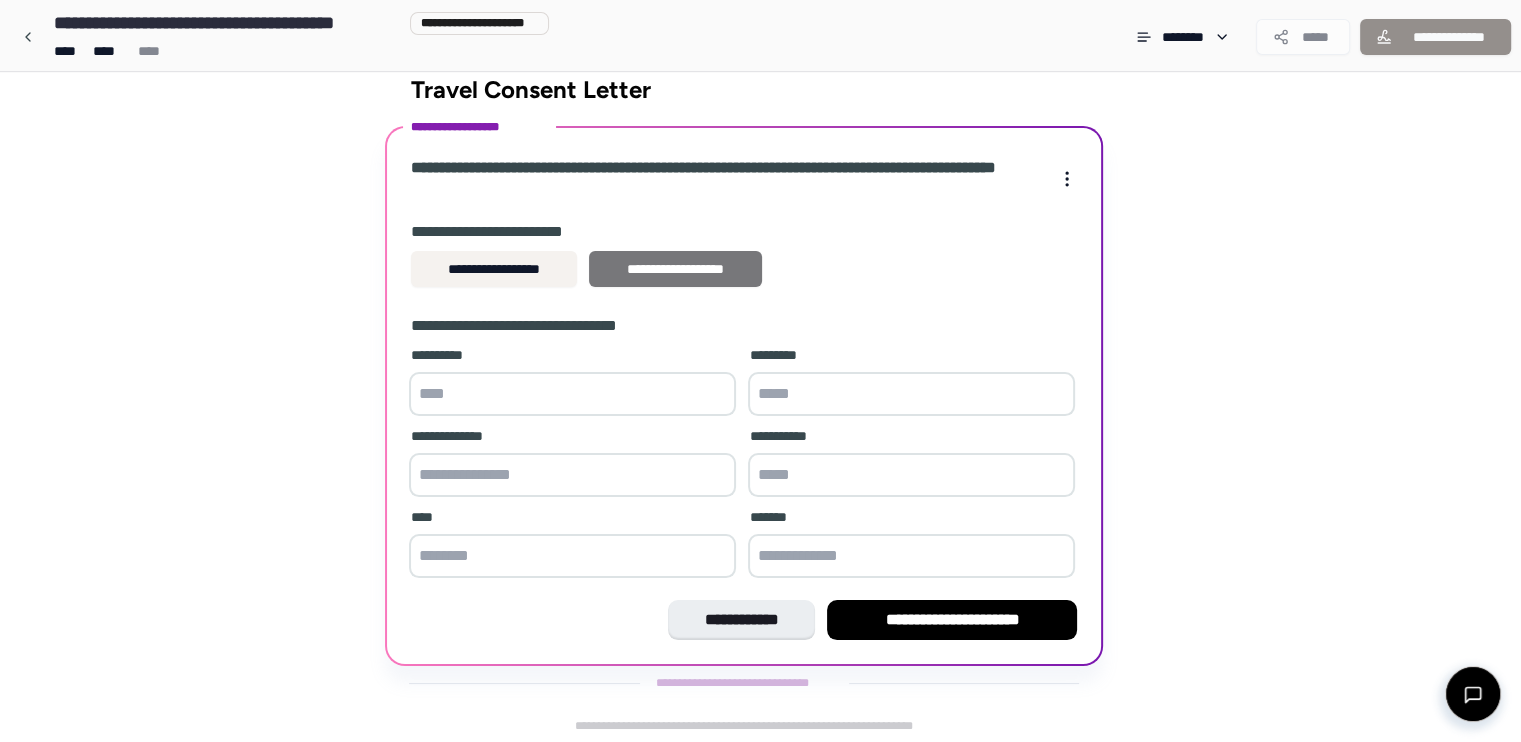 click on "**********" at bounding box center [675, 269] 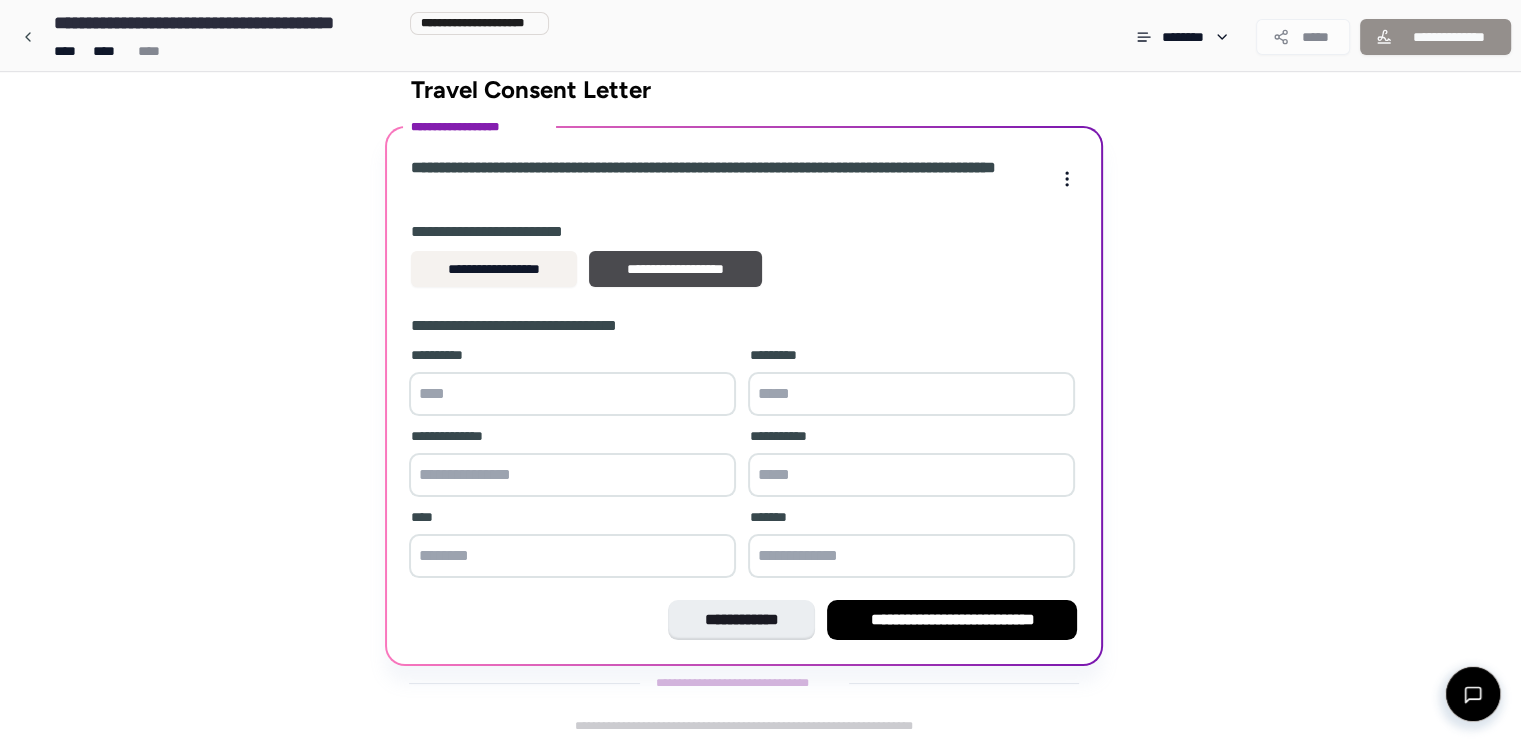 click at bounding box center (572, 394) 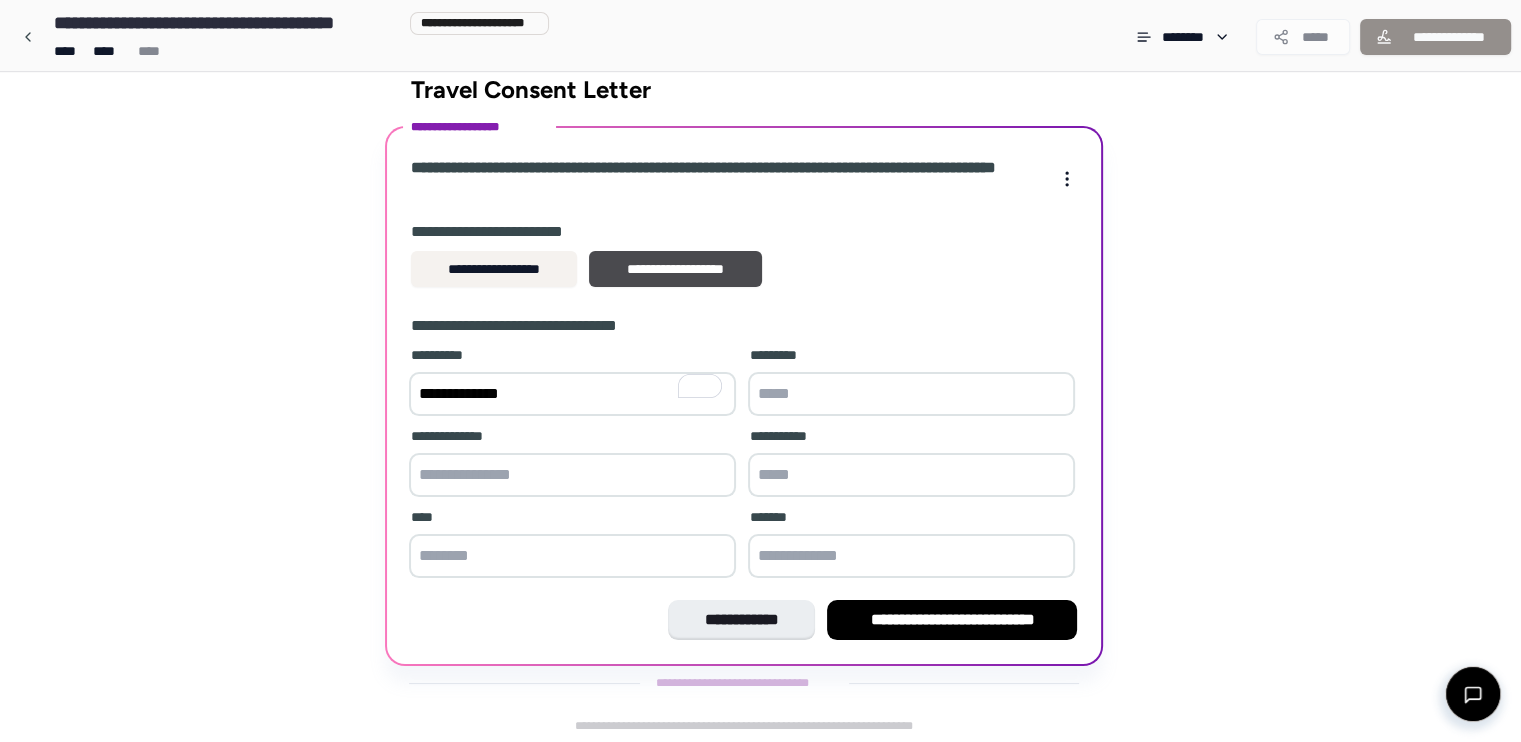 type on "**********" 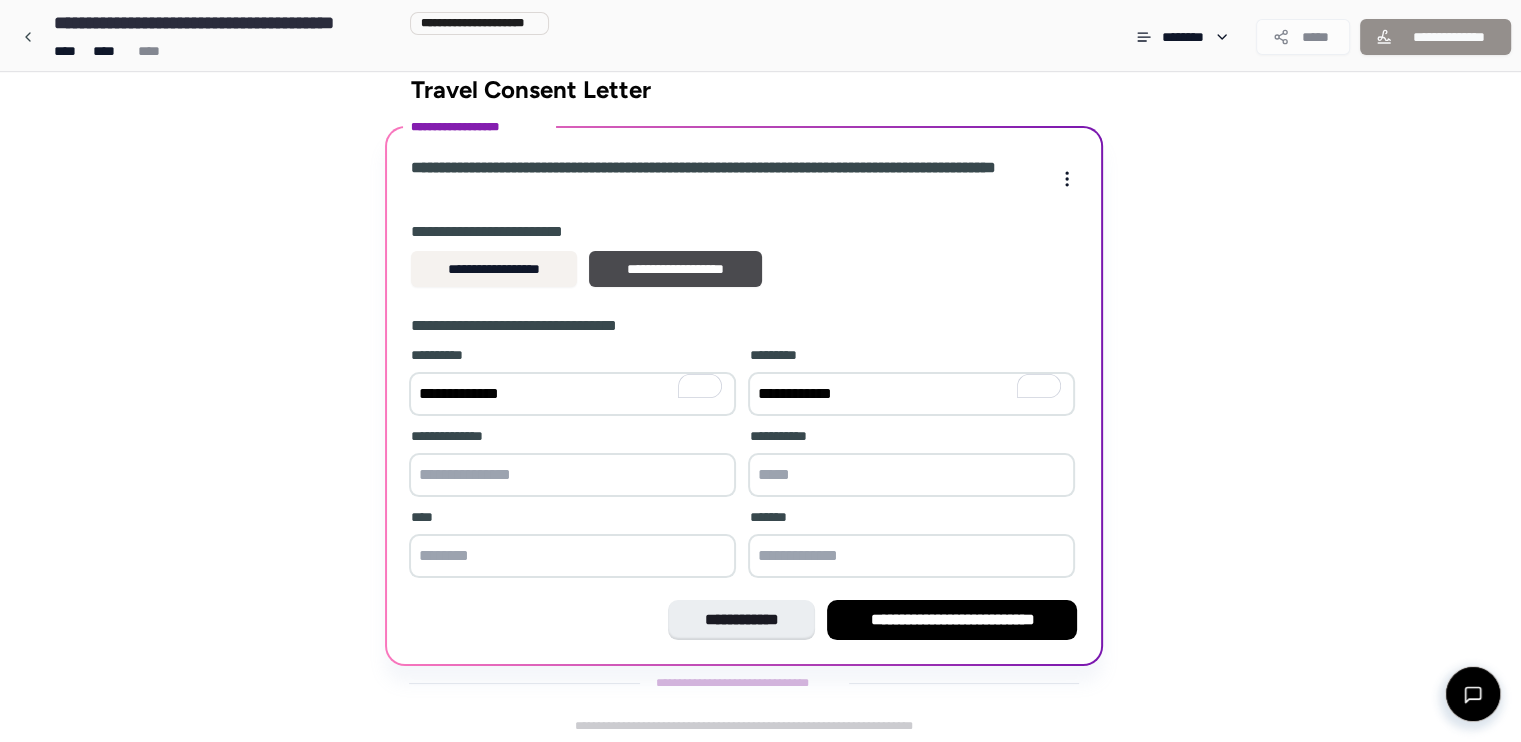 type on "**********" 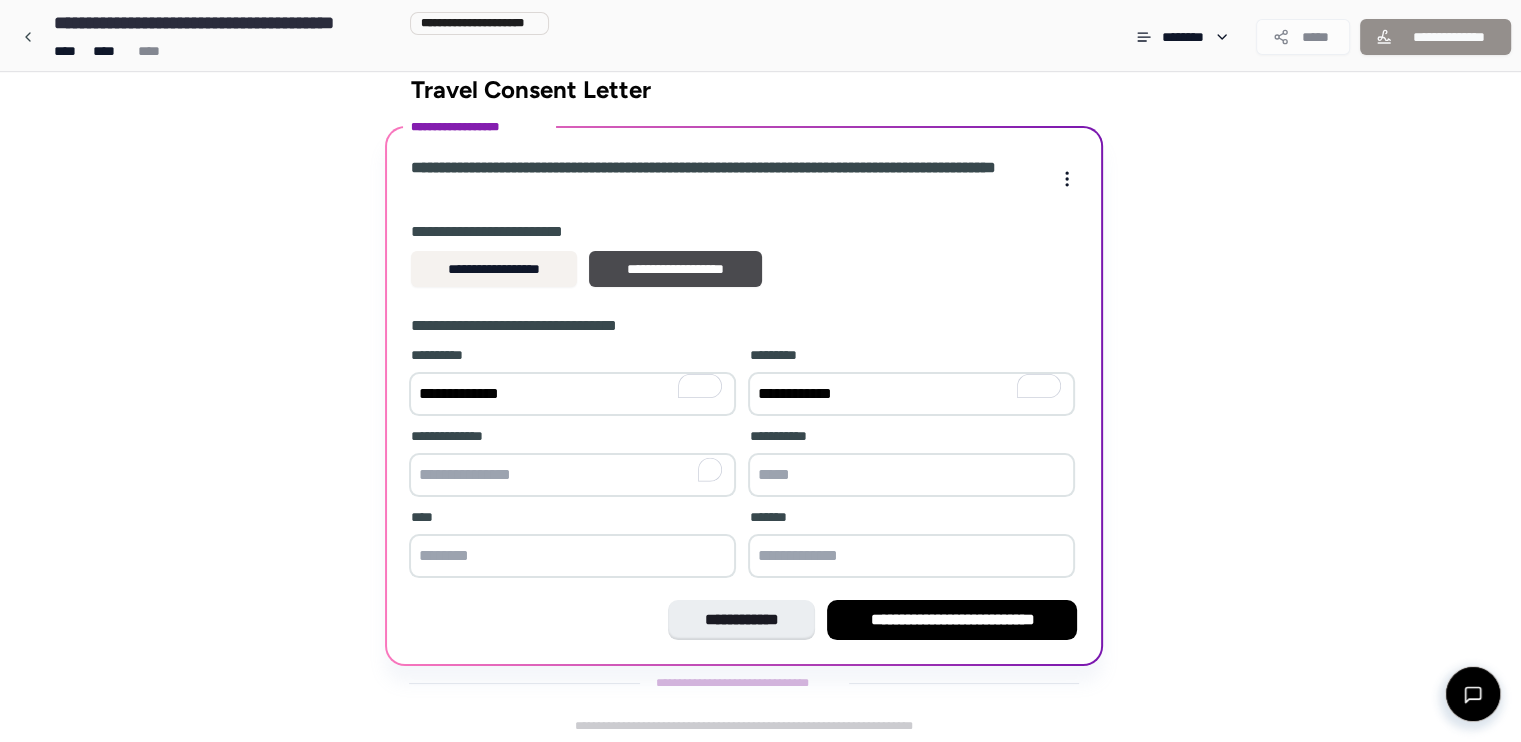 click at bounding box center (572, 475) 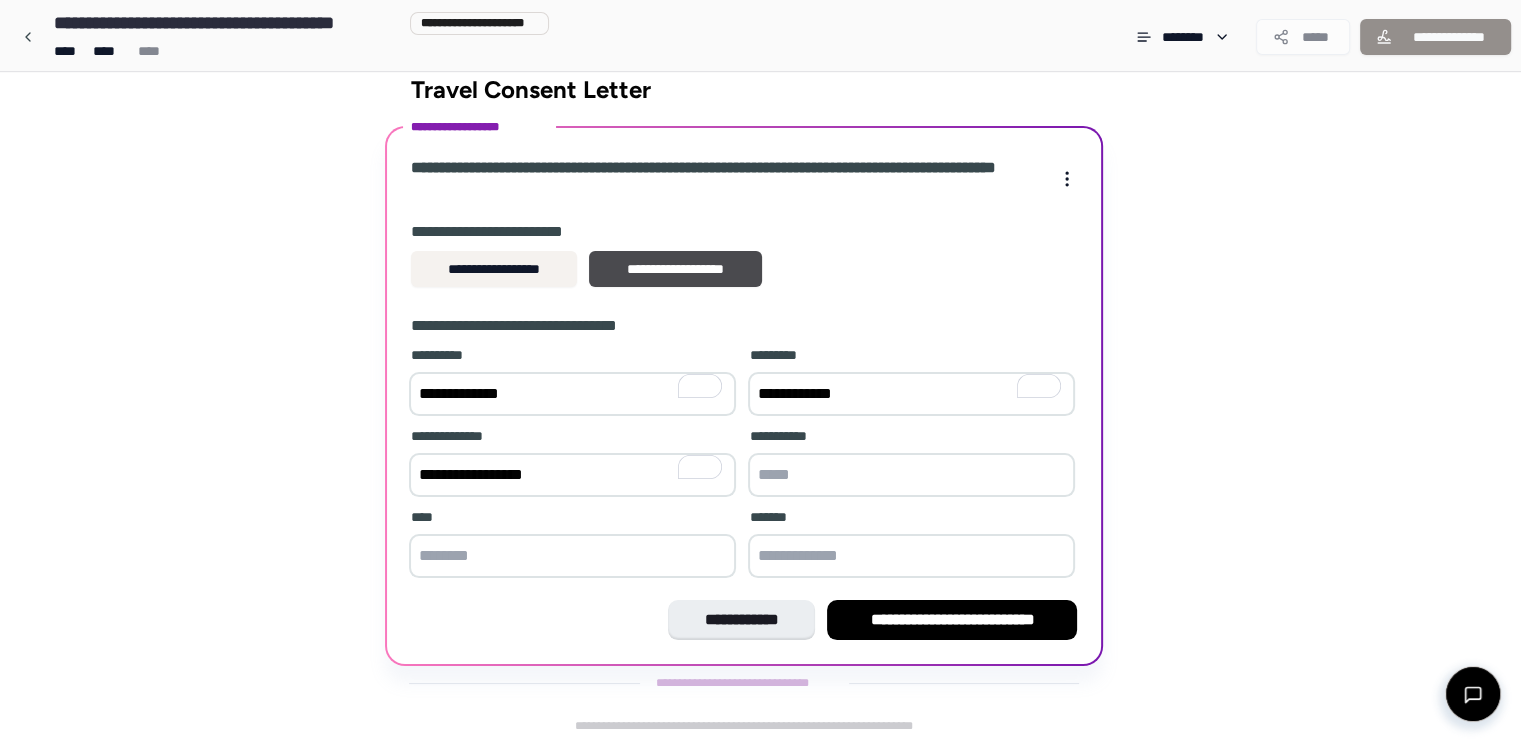 type on "**********" 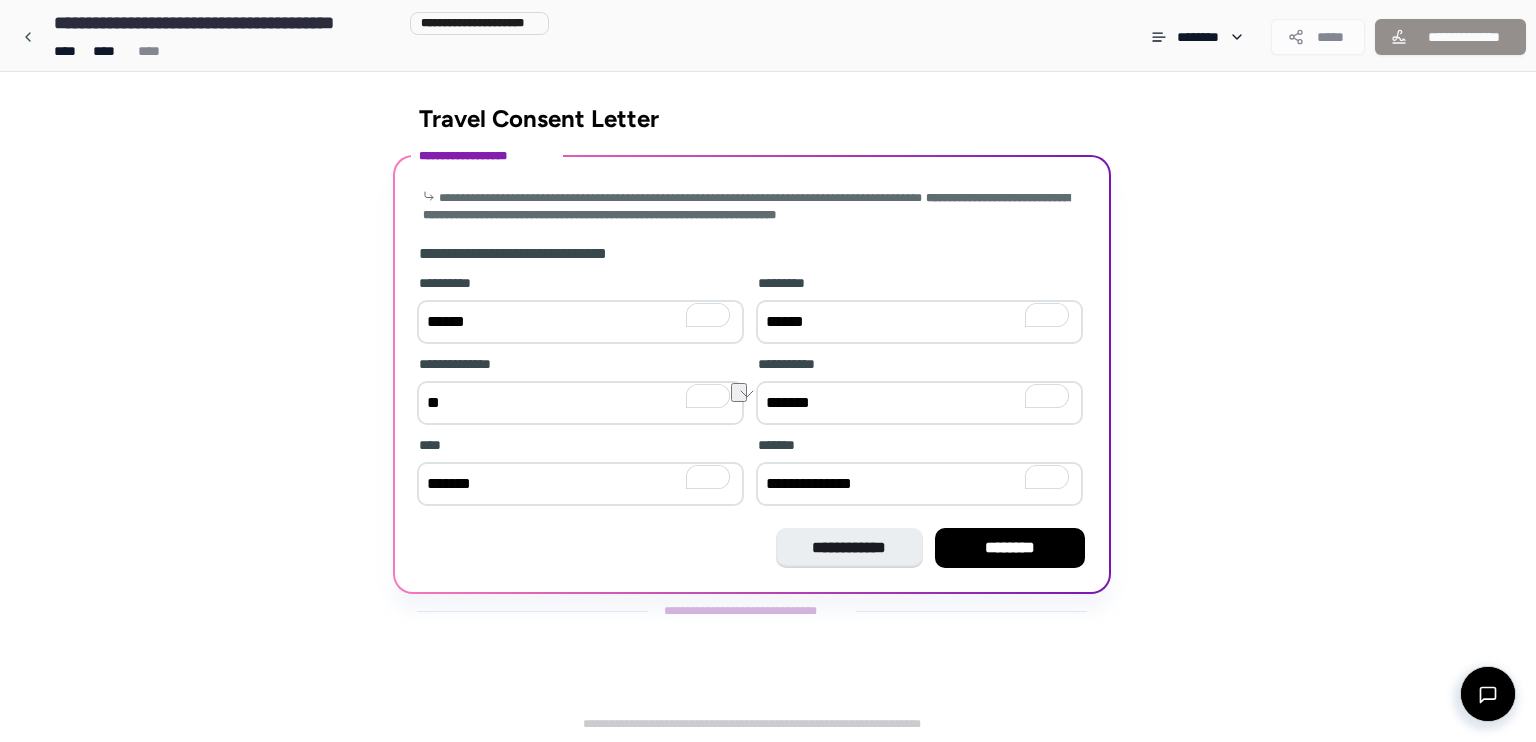scroll, scrollTop: 0, scrollLeft: 0, axis: both 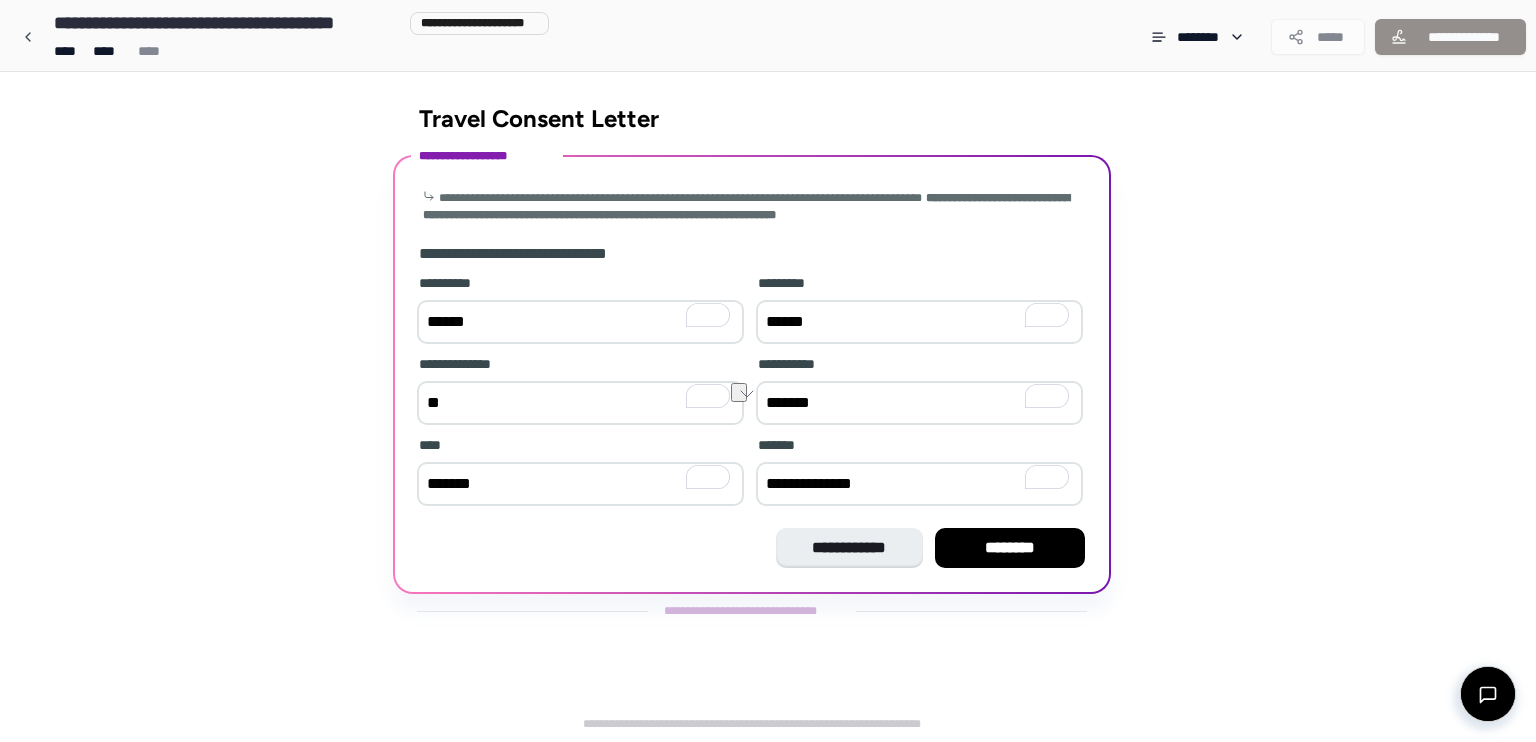click on "**" at bounding box center [580, 403] 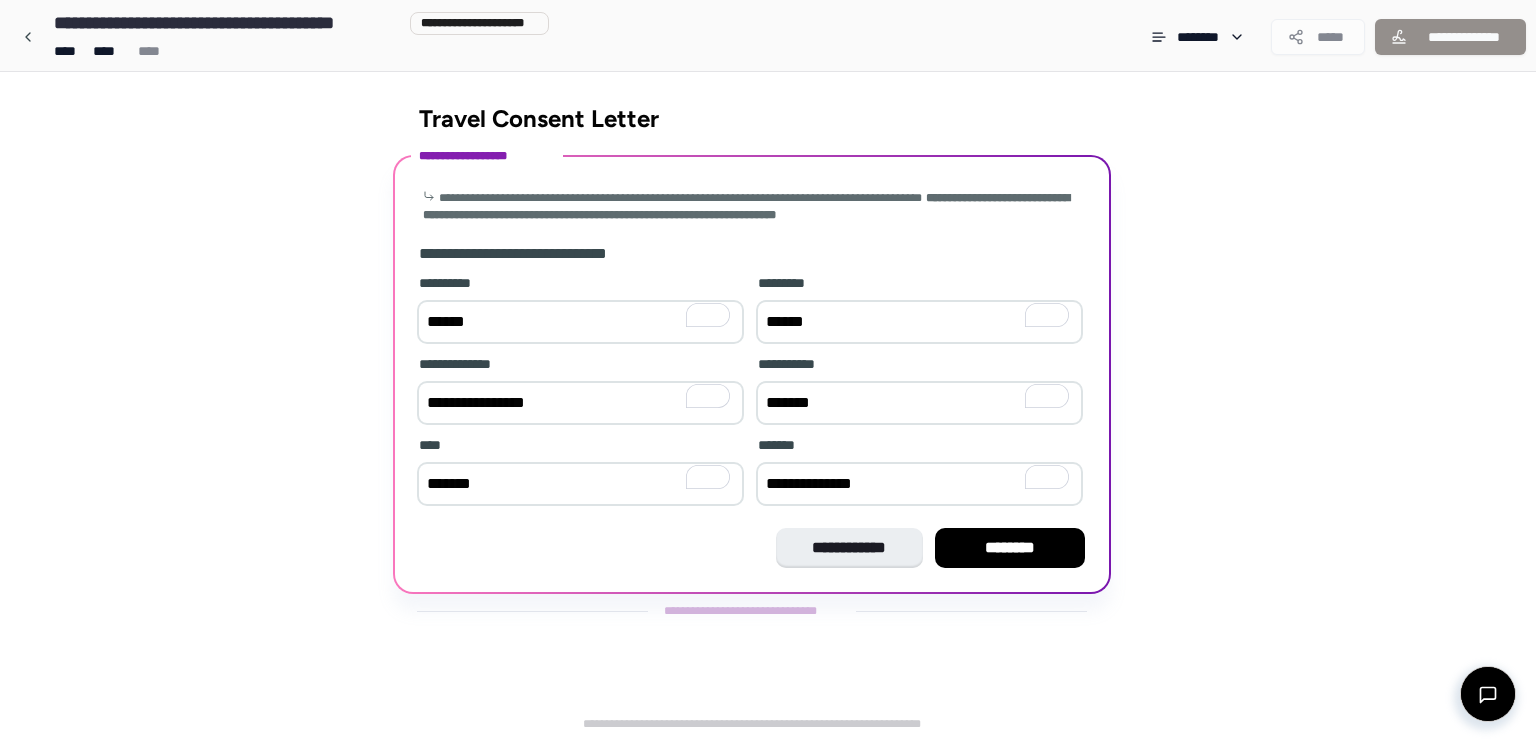 type on "**********" 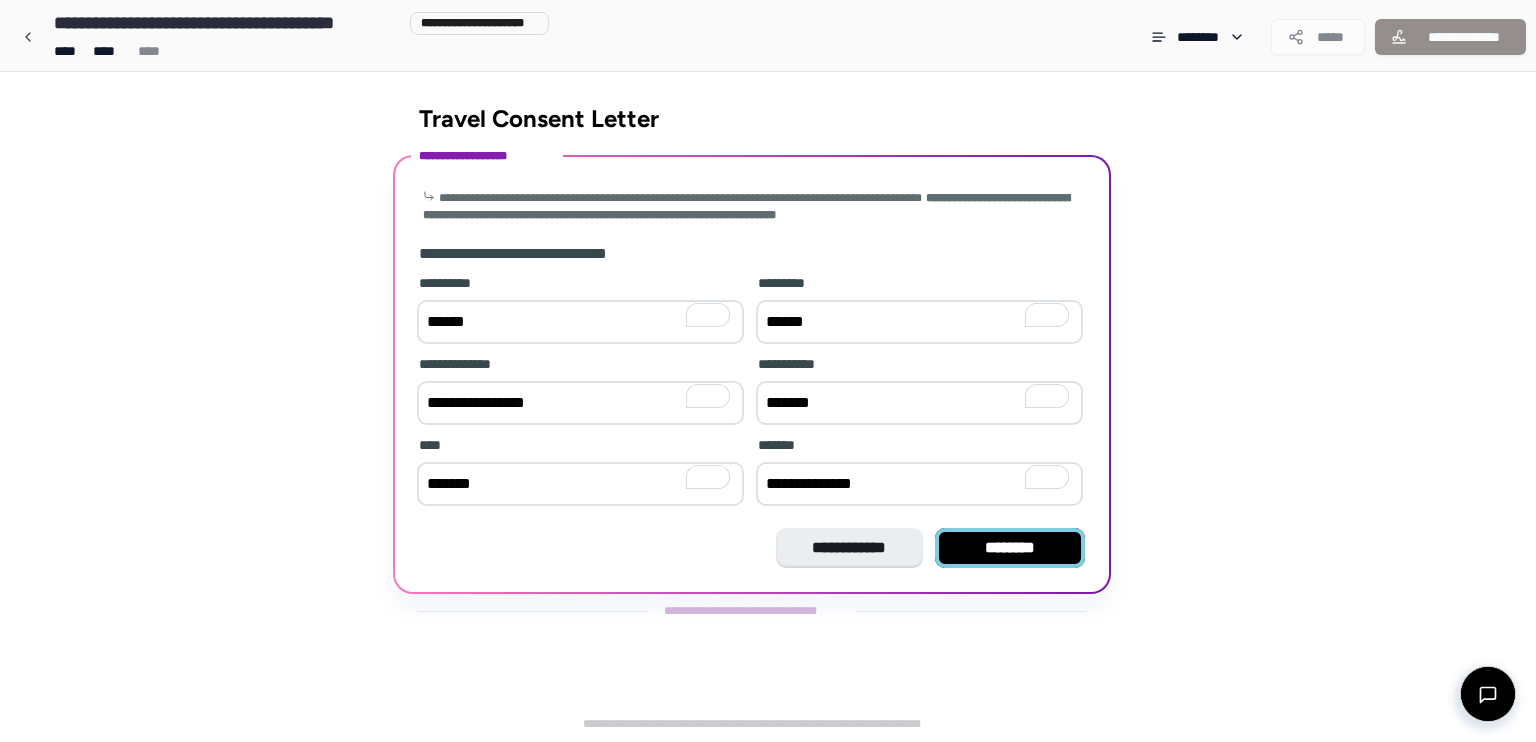 click on "********" at bounding box center [1010, 548] 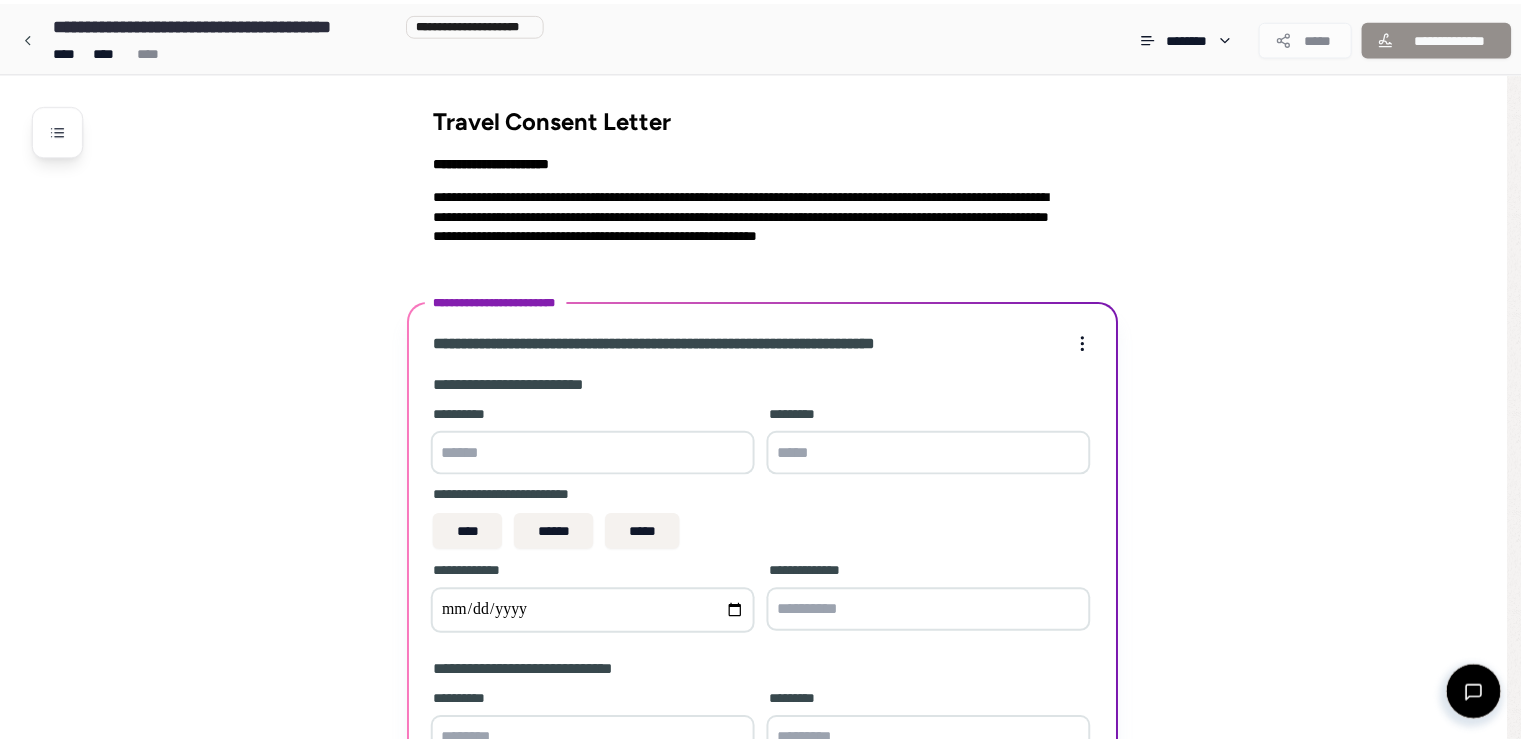 scroll, scrollTop: 267, scrollLeft: 0, axis: vertical 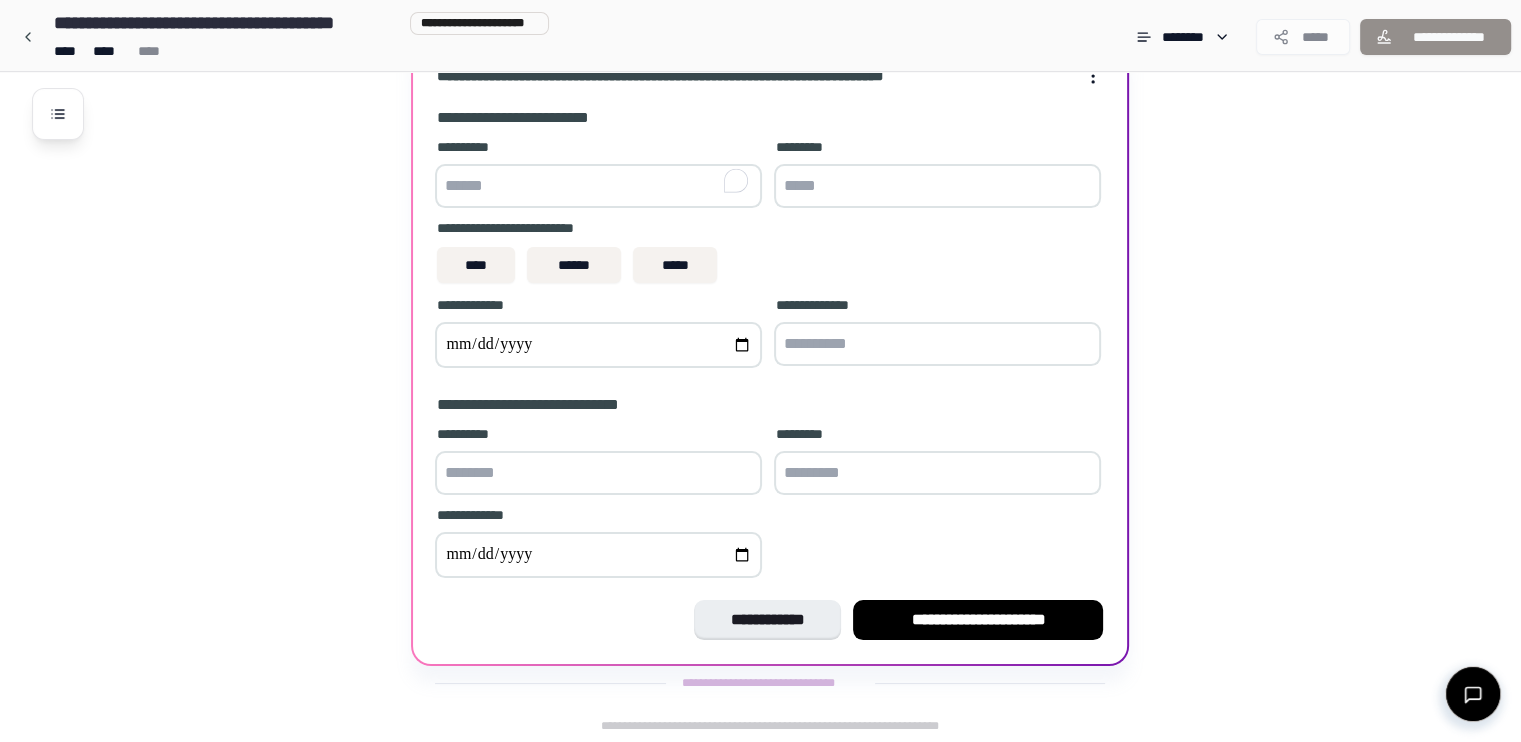 click at bounding box center [598, 186] 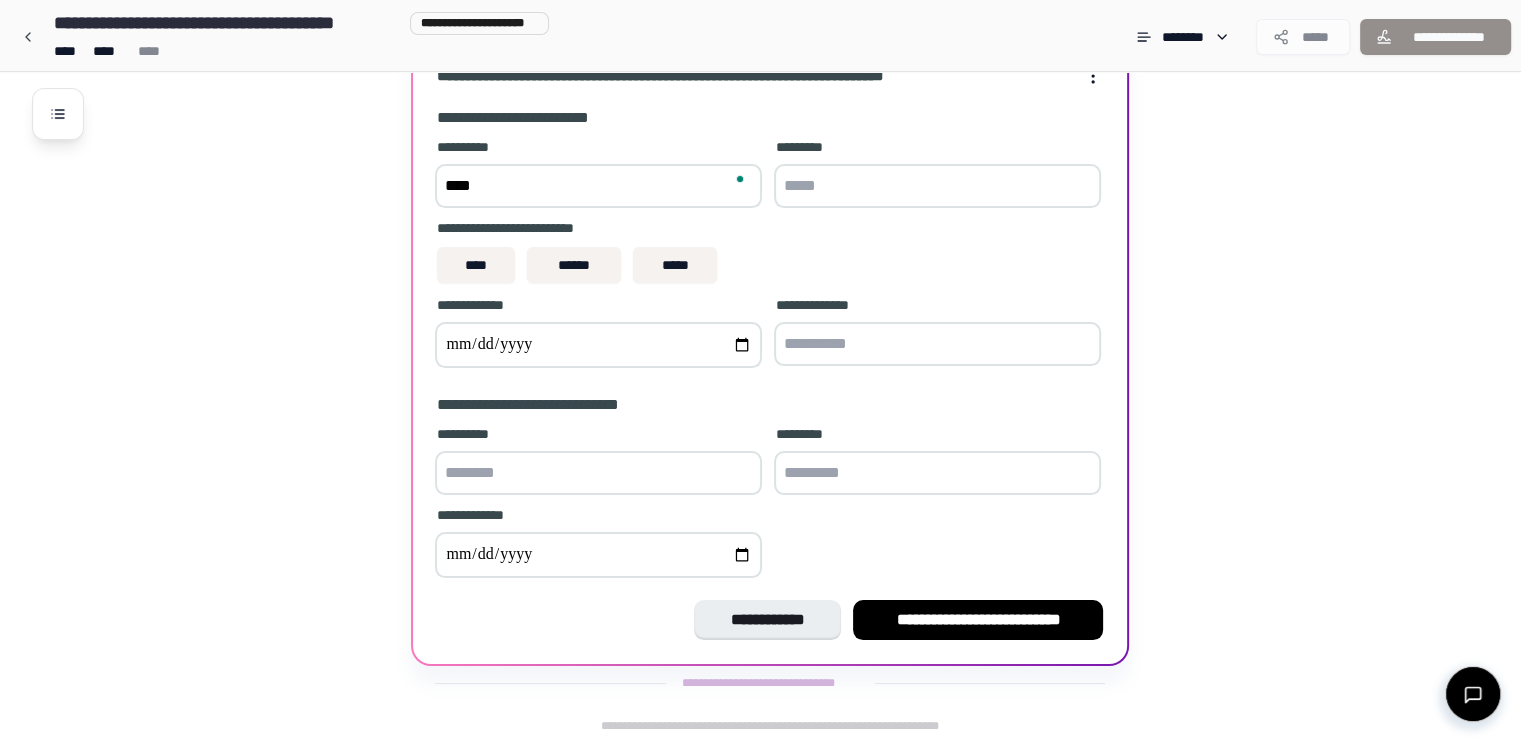 type on "****" 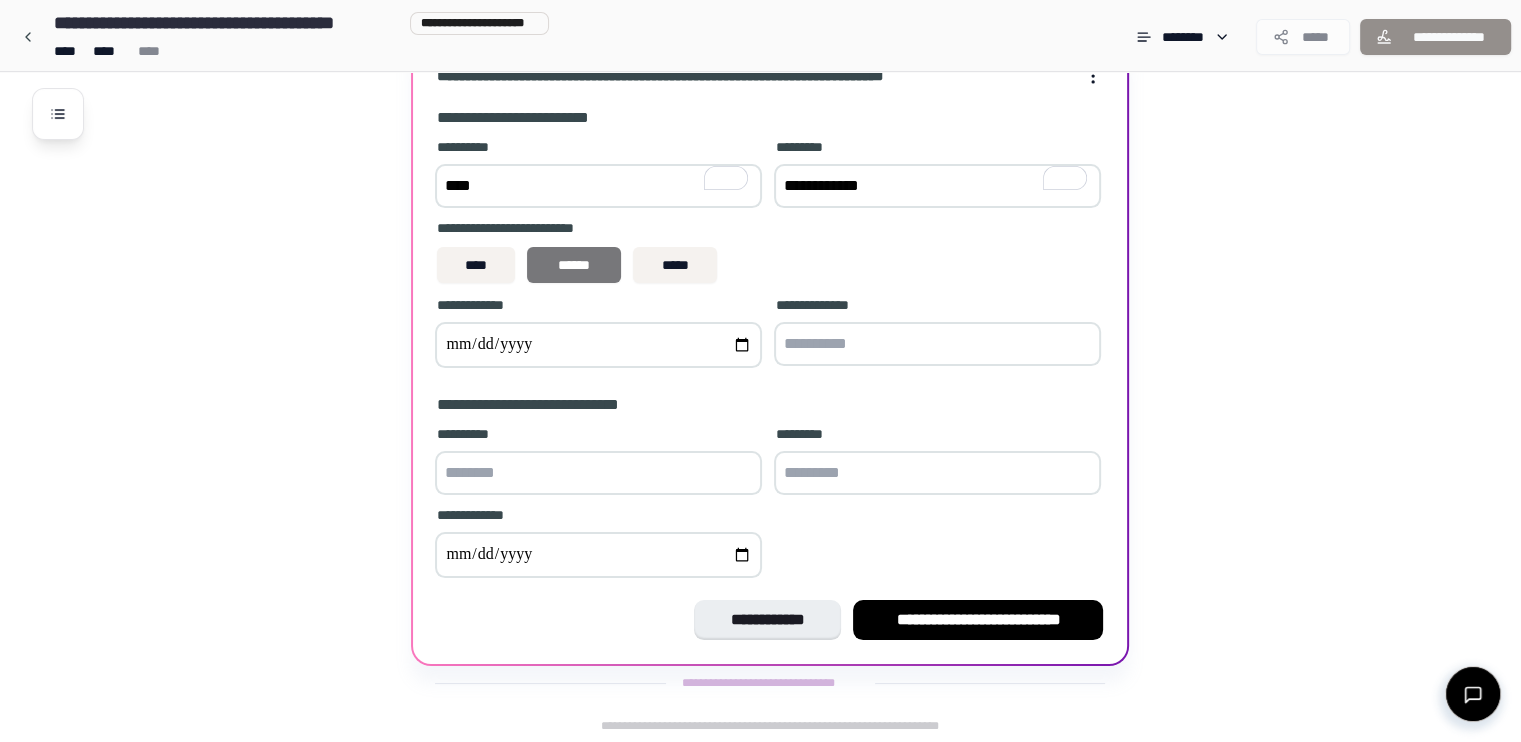 type on "**********" 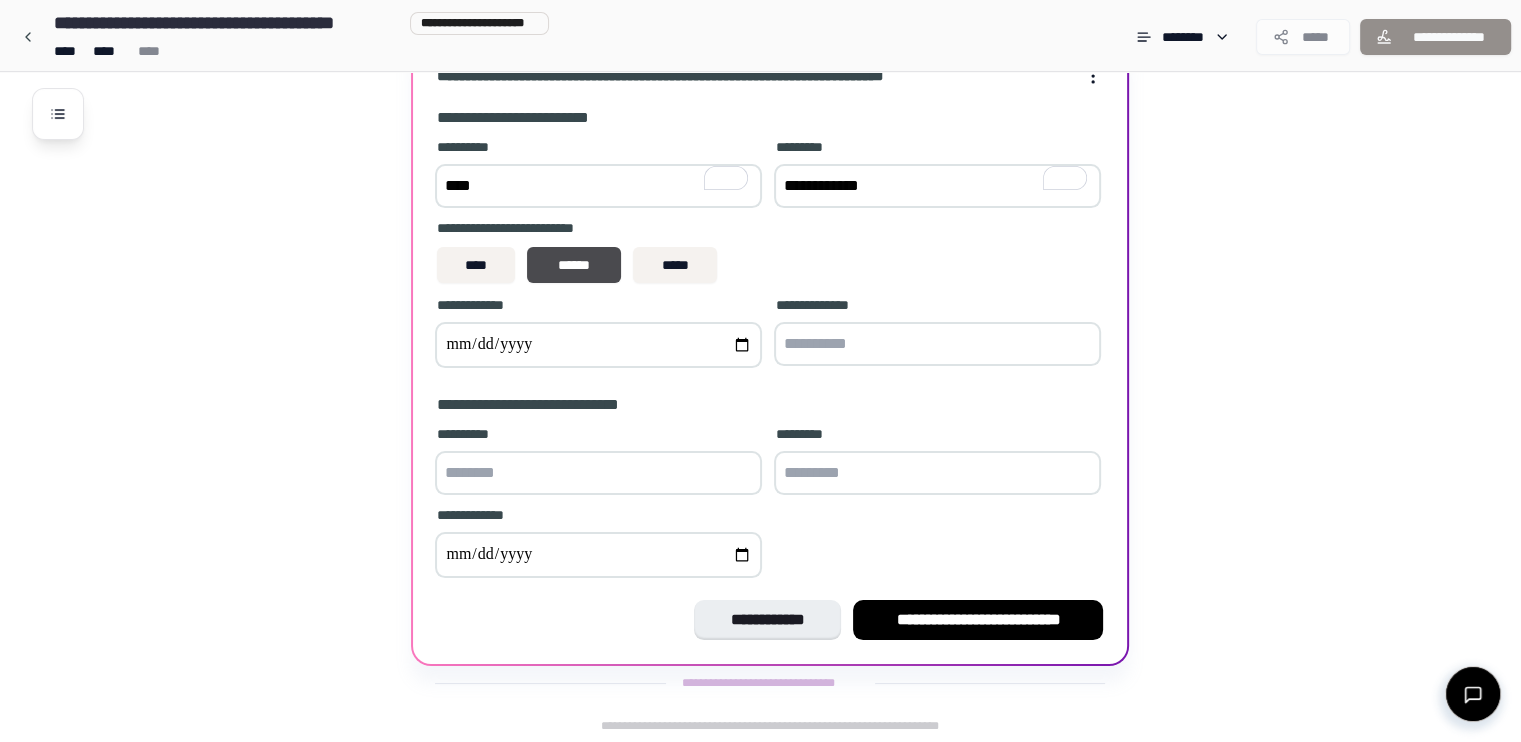 click at bounding box center (598, 345) 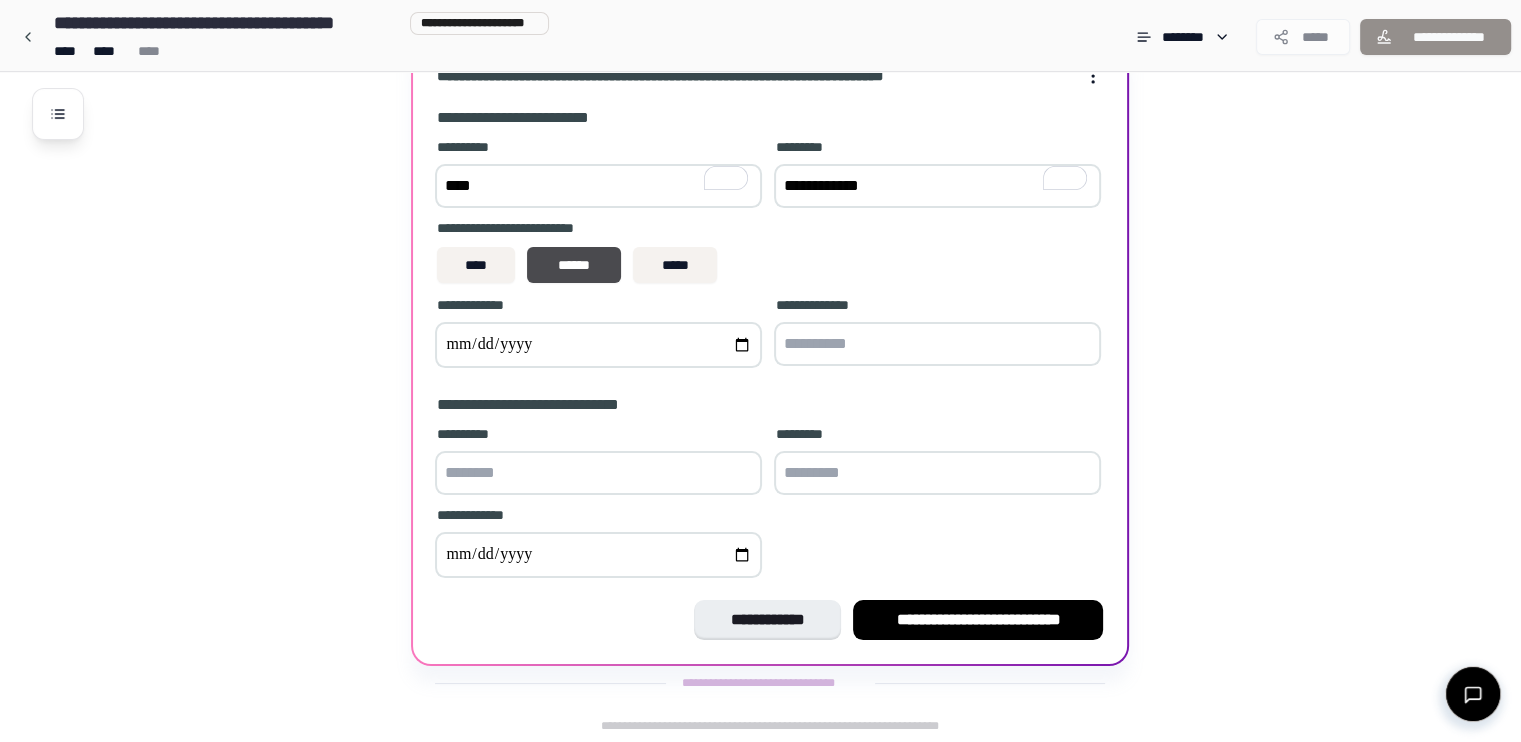 type on "**********" 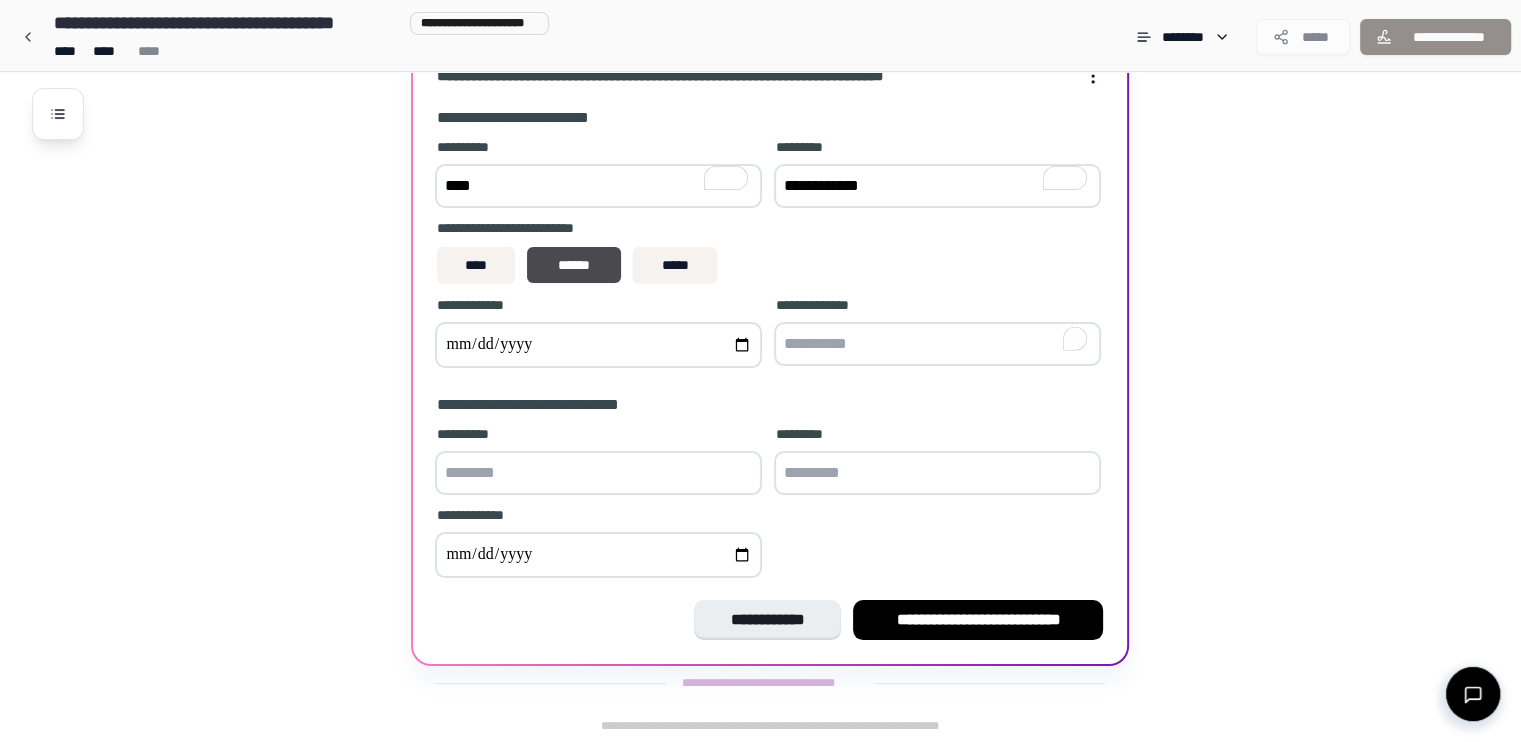 click at bounding box center [937, 344] 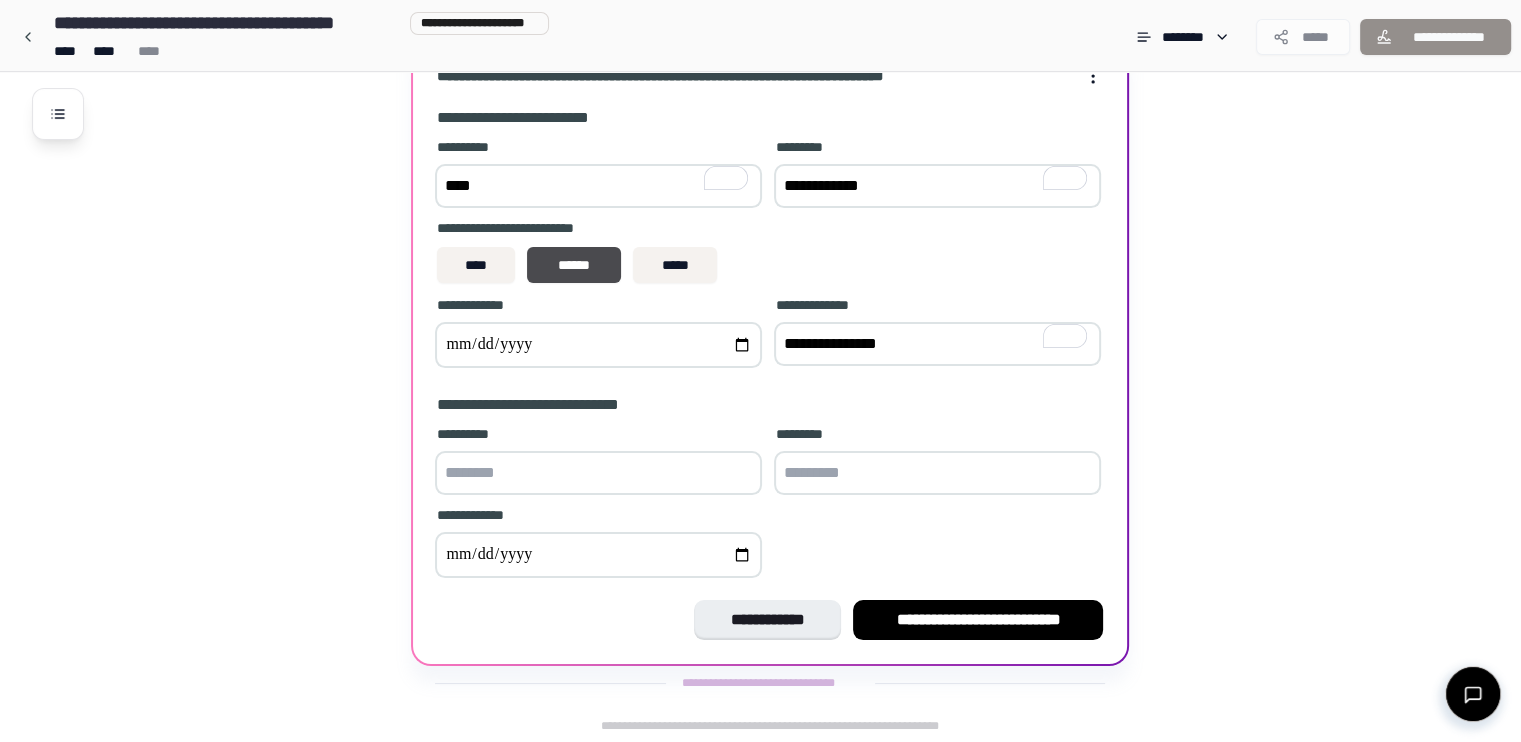 type on "**********" 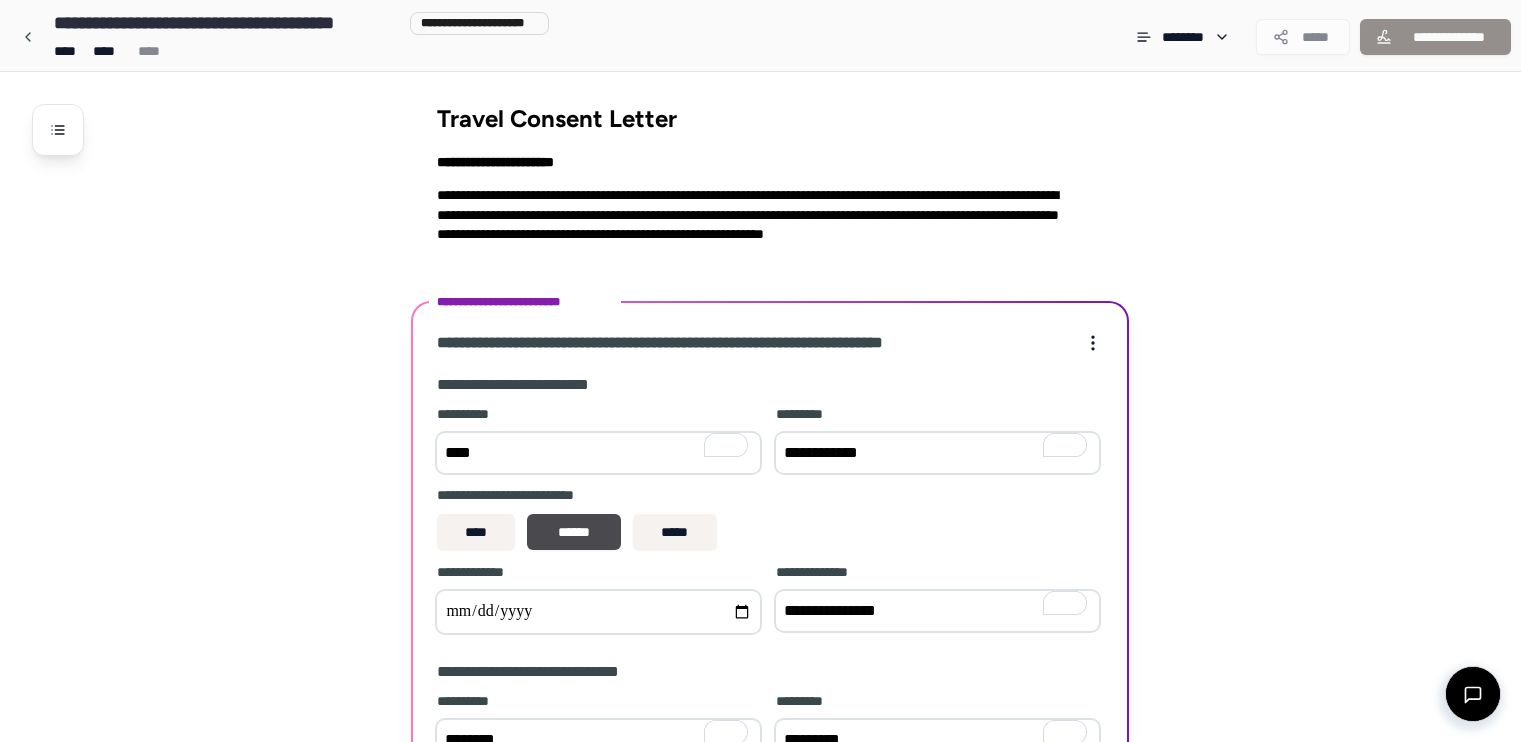 scroll, scrollTop: 267, scrollLeft: 0, axis: vertical 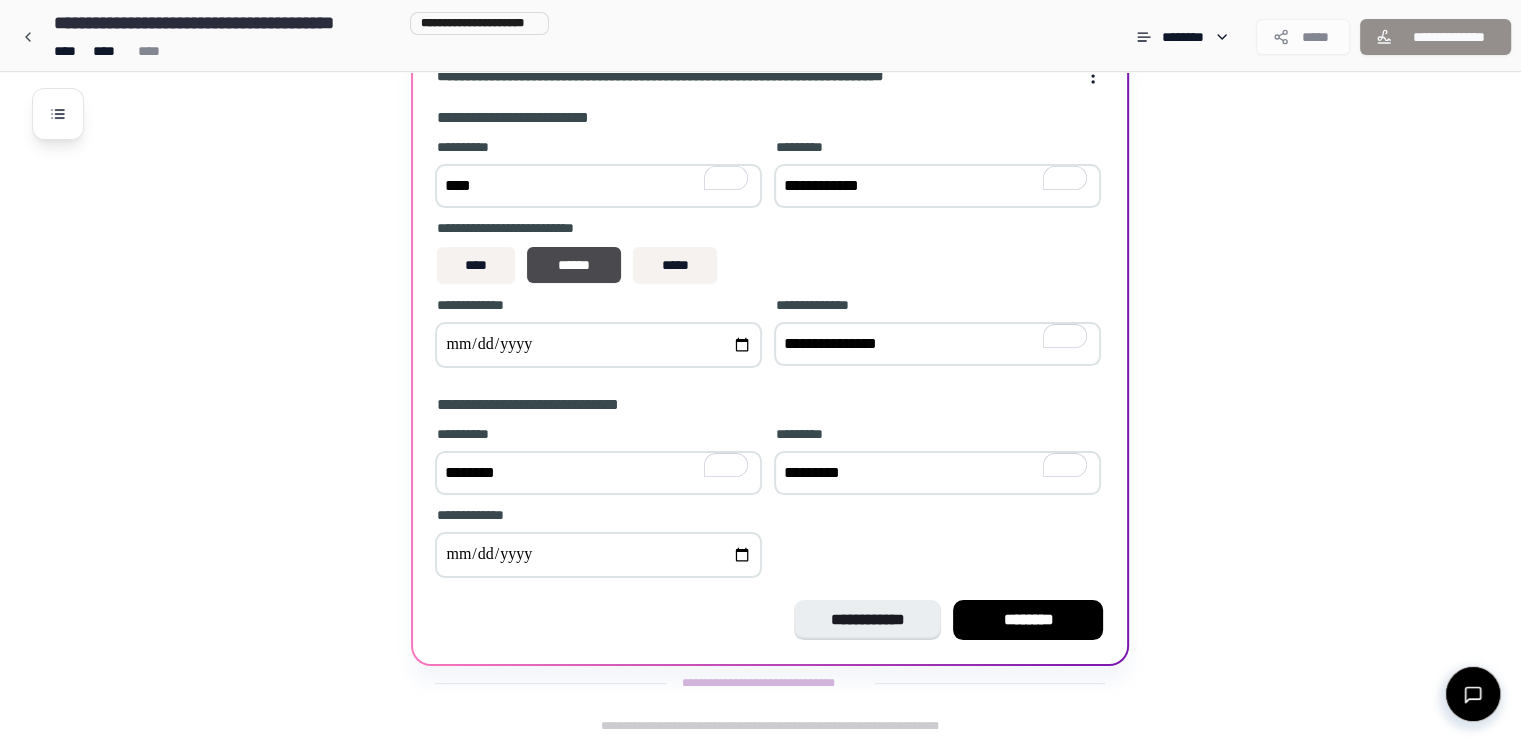 type on "**********" 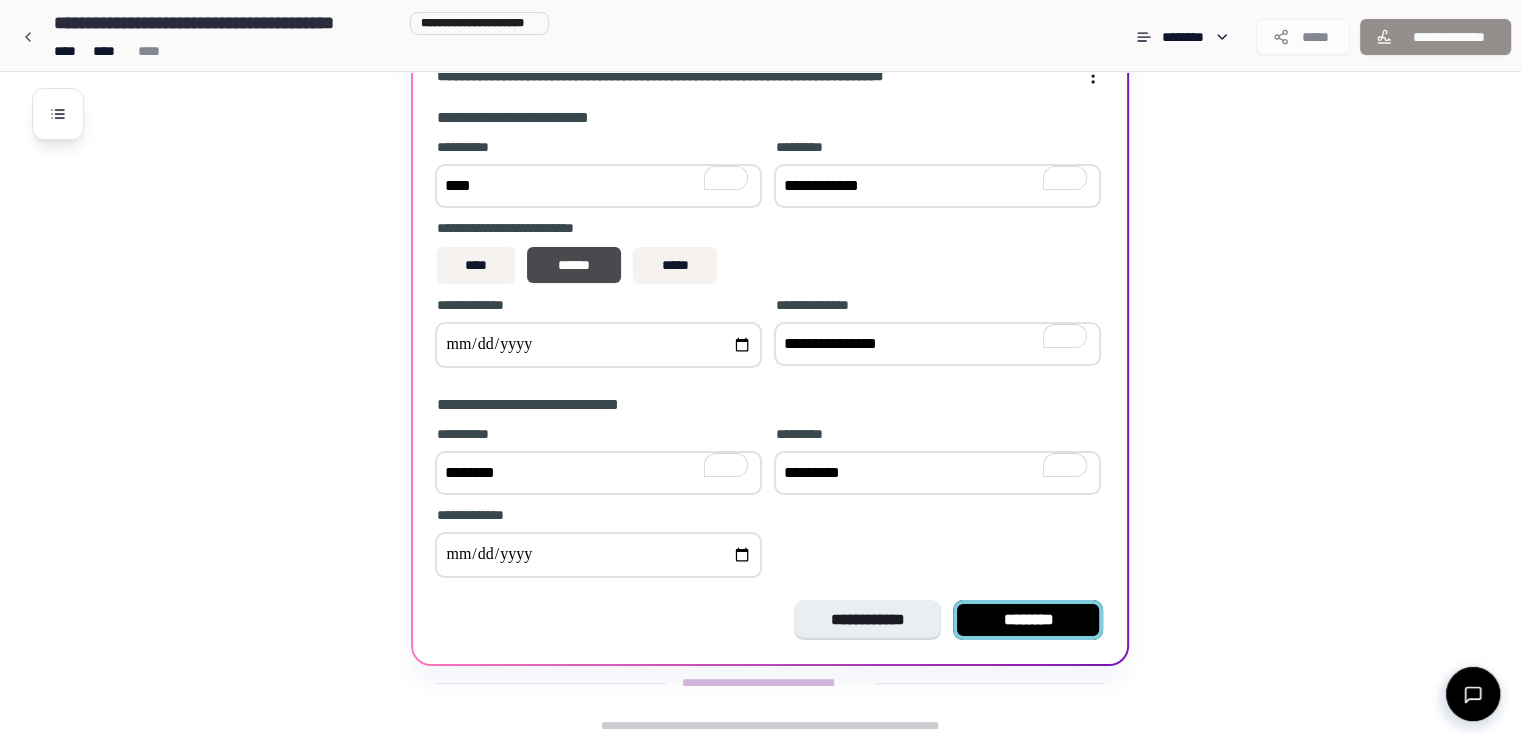 click on "********" at bounding box center [1028, 620] 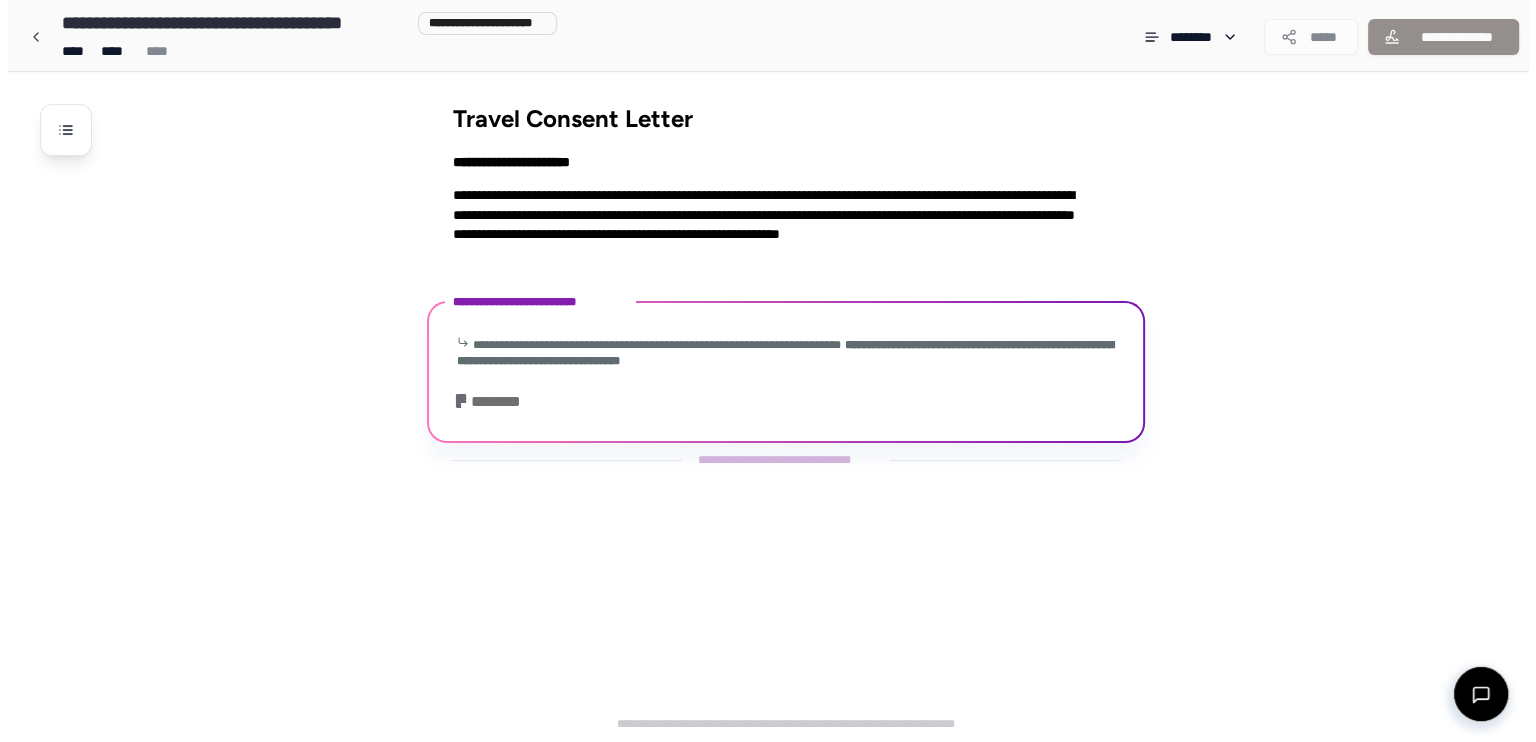 scroll, scrollTop: 0, scrollLeft: 0, axis: both 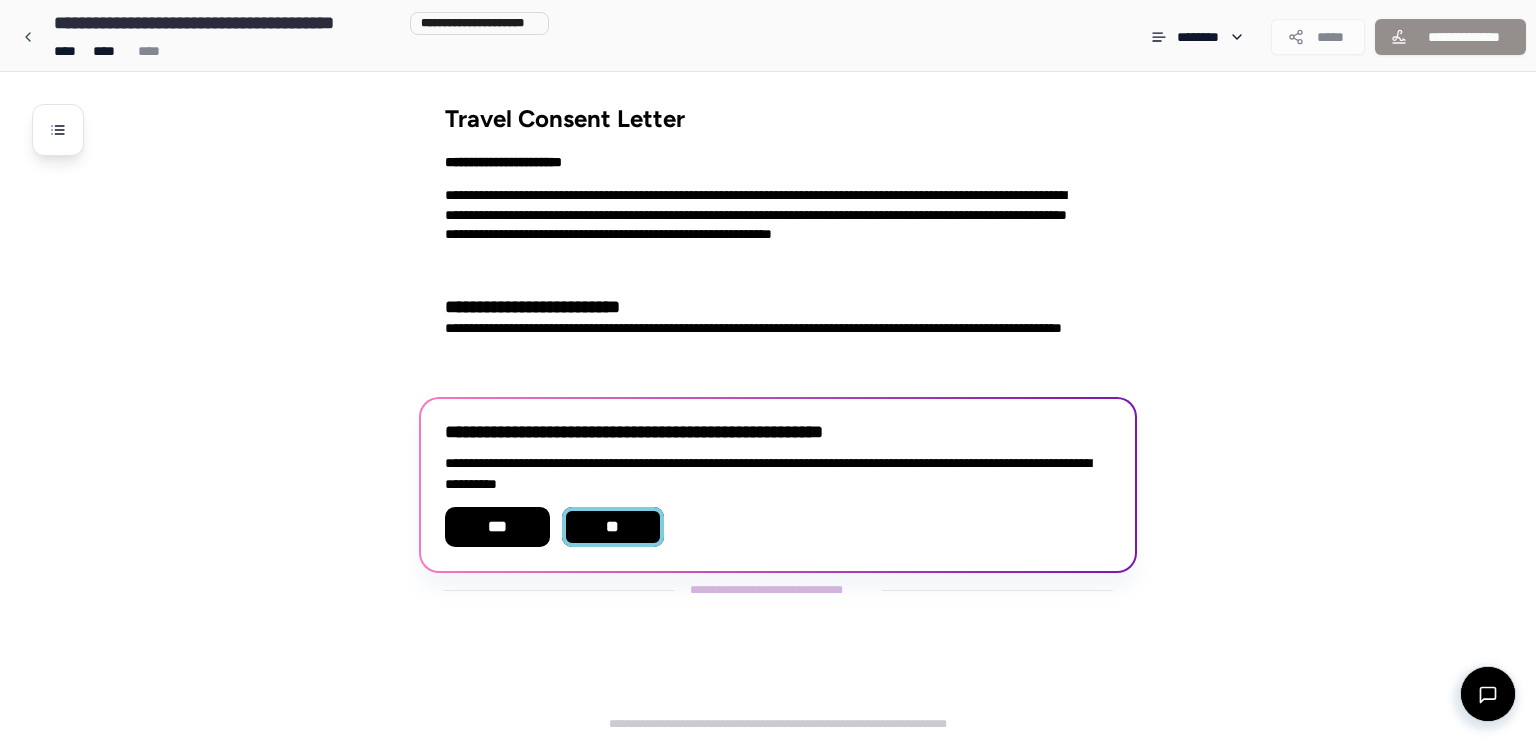 click on "**" at bounding box center (613, 527) 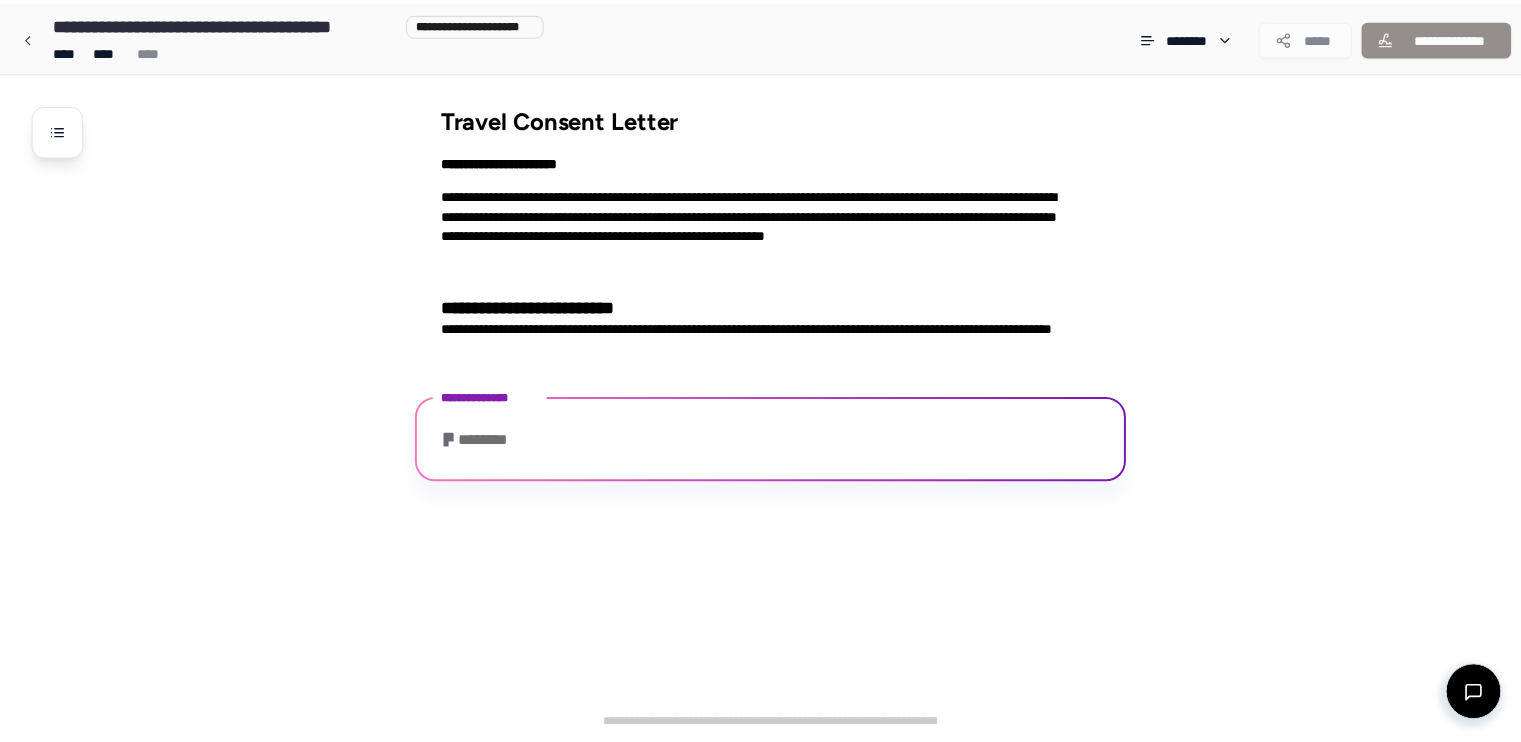 scroll, scrollTop: 112, scrollLeft: 0, axis: vertical 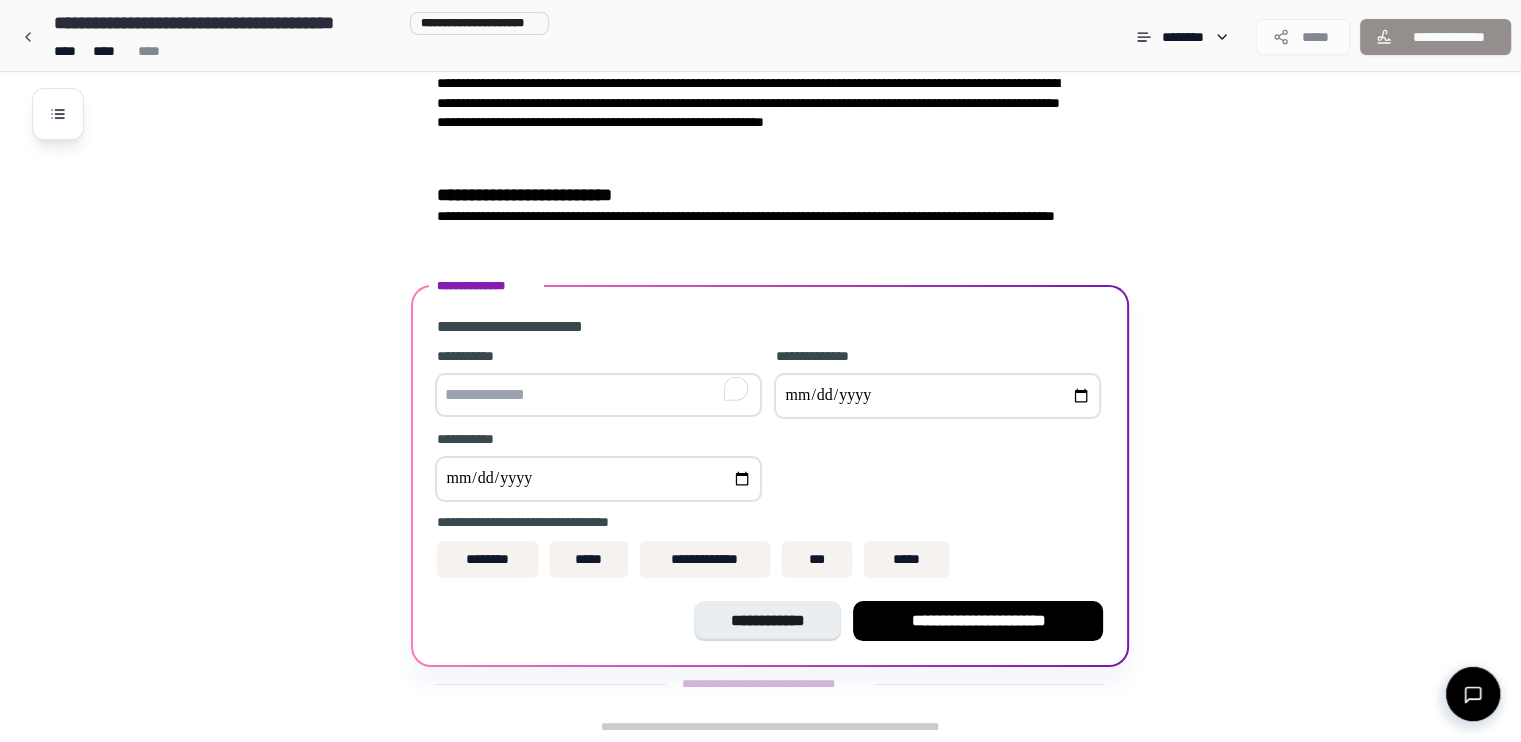 click at bounding box center [598, 395] 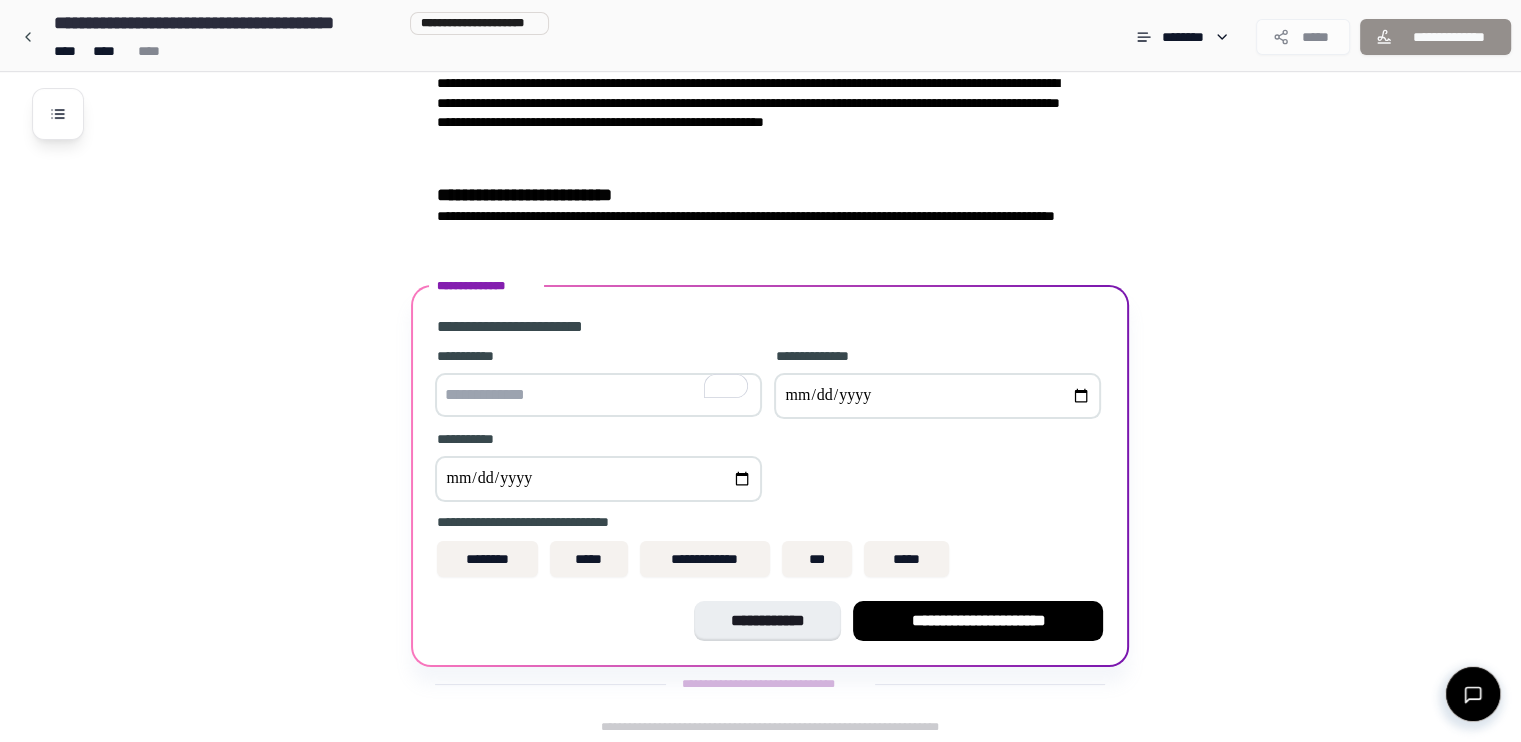 click at bounding box center (937, 396) 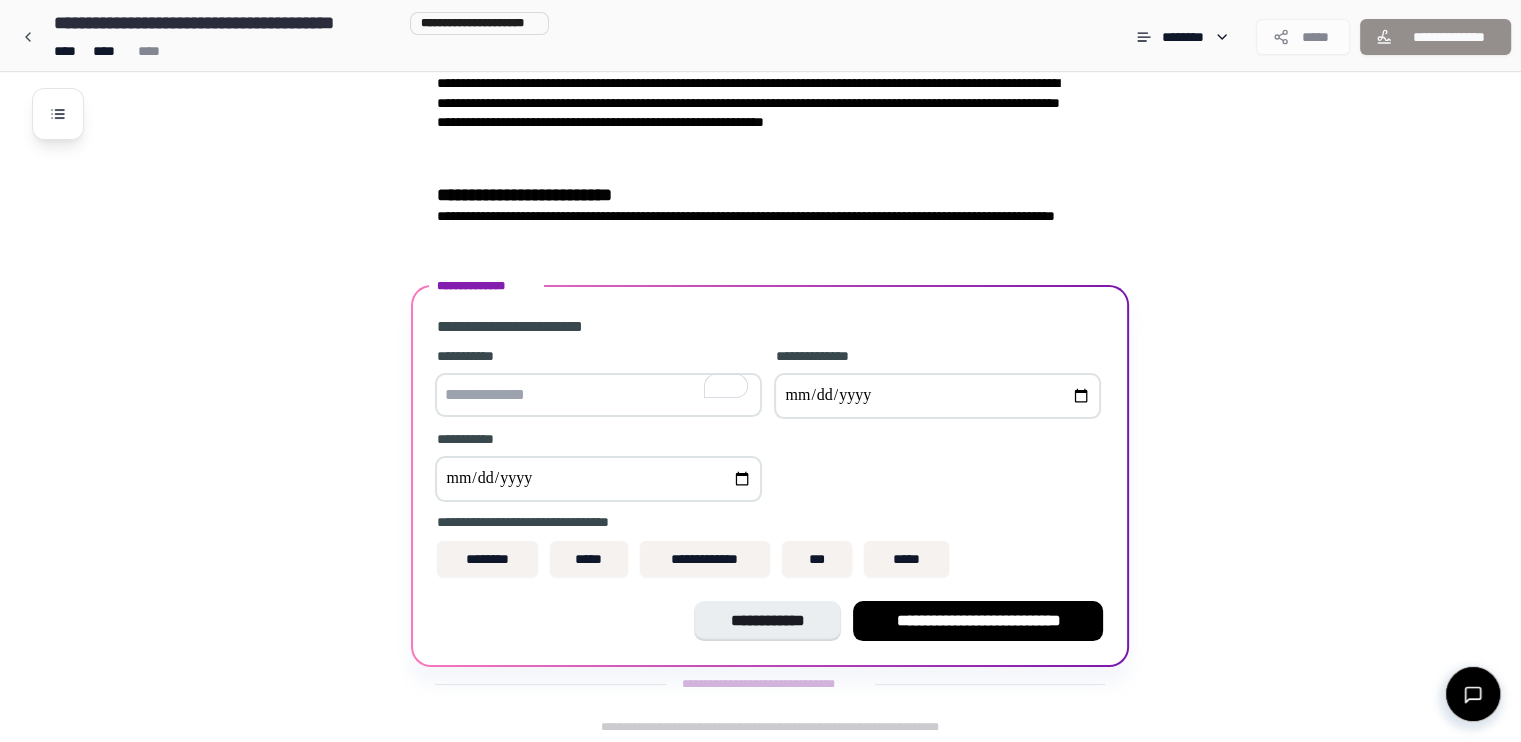 type on "**********" 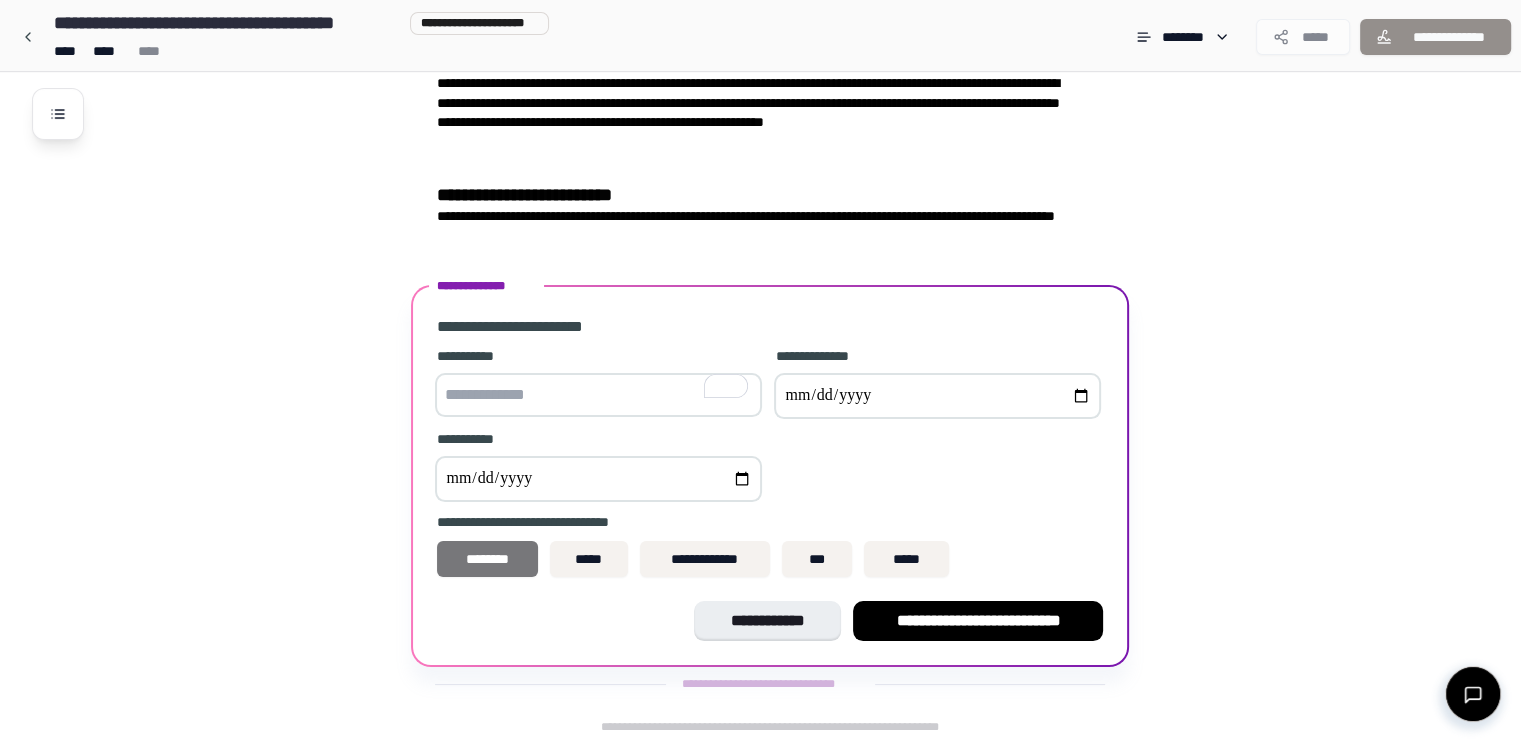 click on "********" at bounding box center [487, 559] 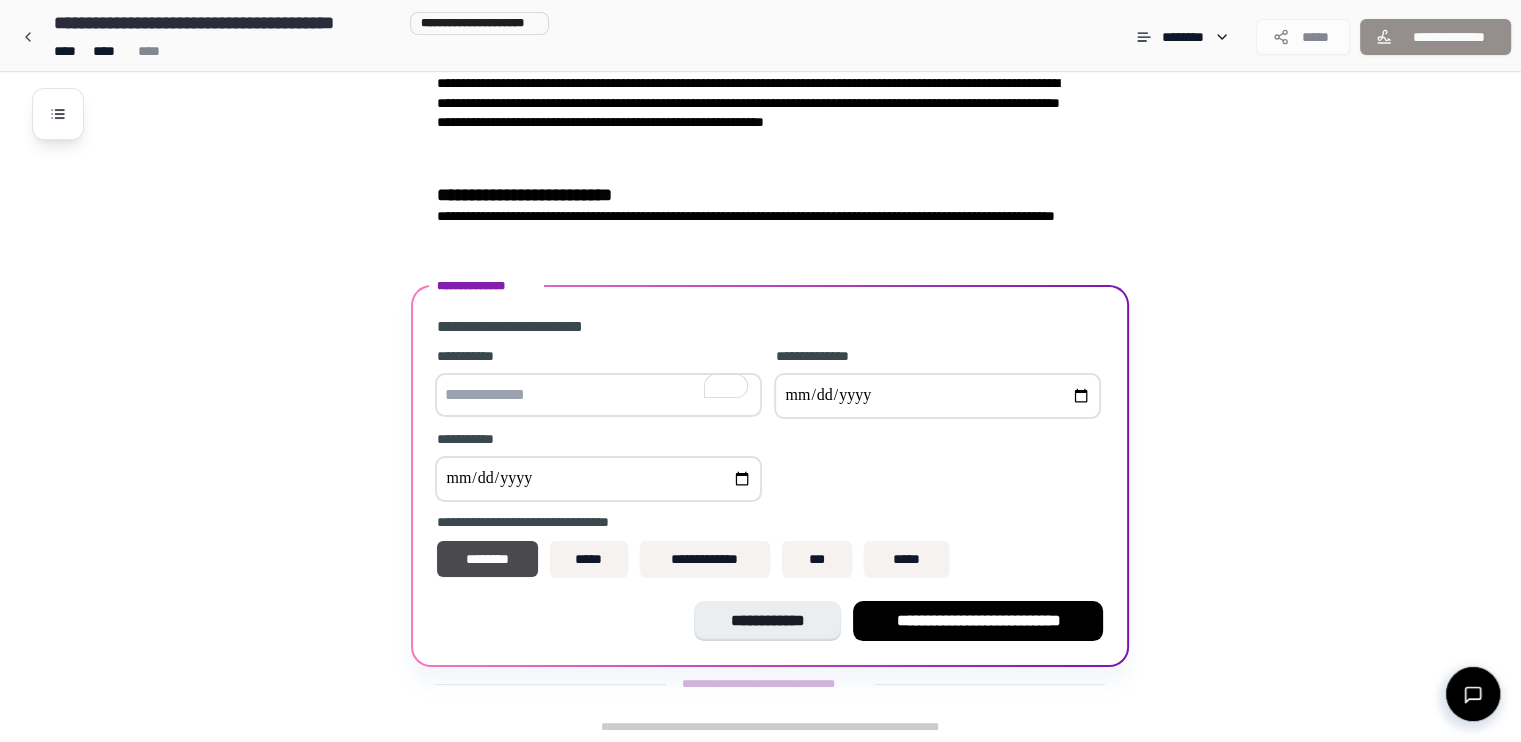 click at bounding box center (598, 395) 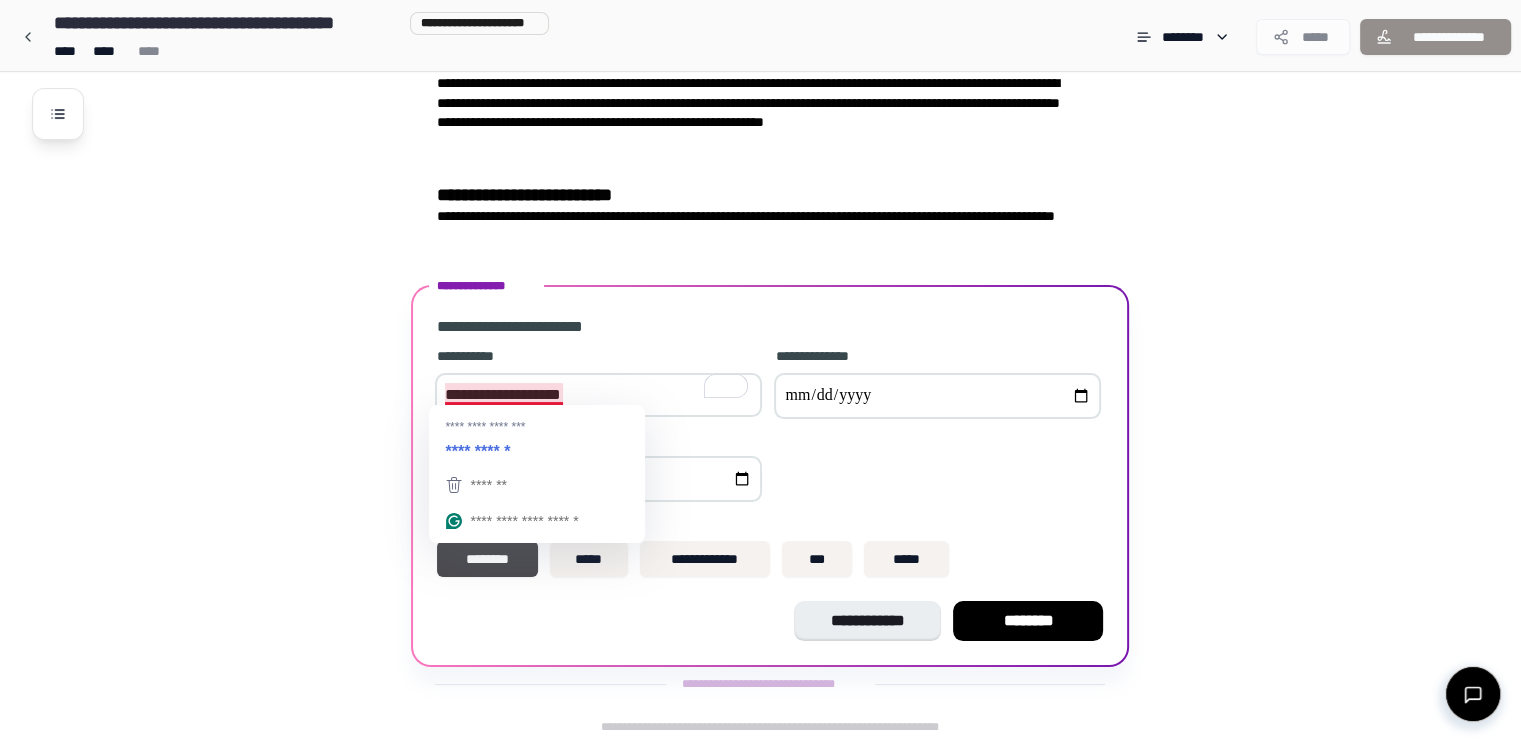 click on "**********" at bounding box center [598, 395] 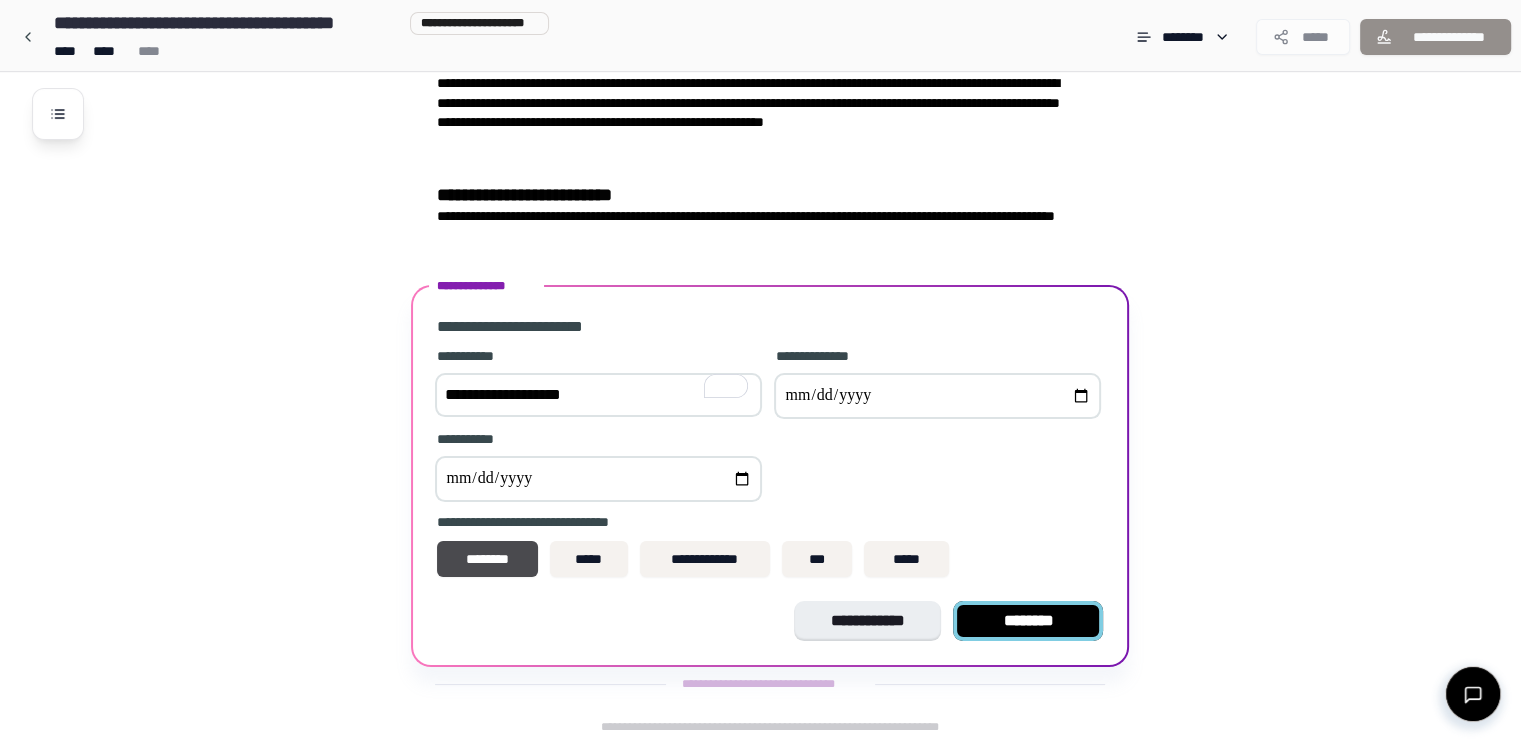 type on "**********" 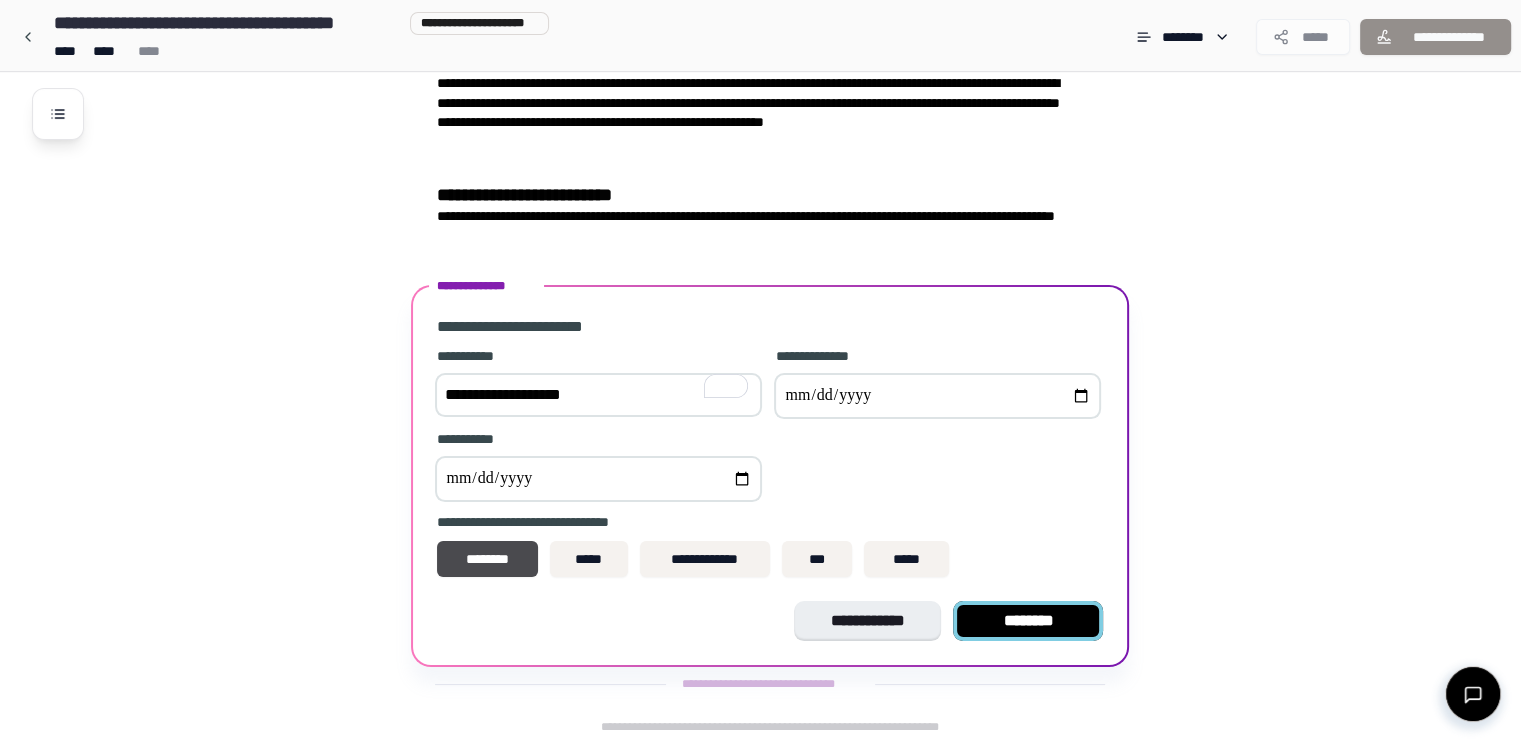 click on "********" at bounding box center [1028, 621] 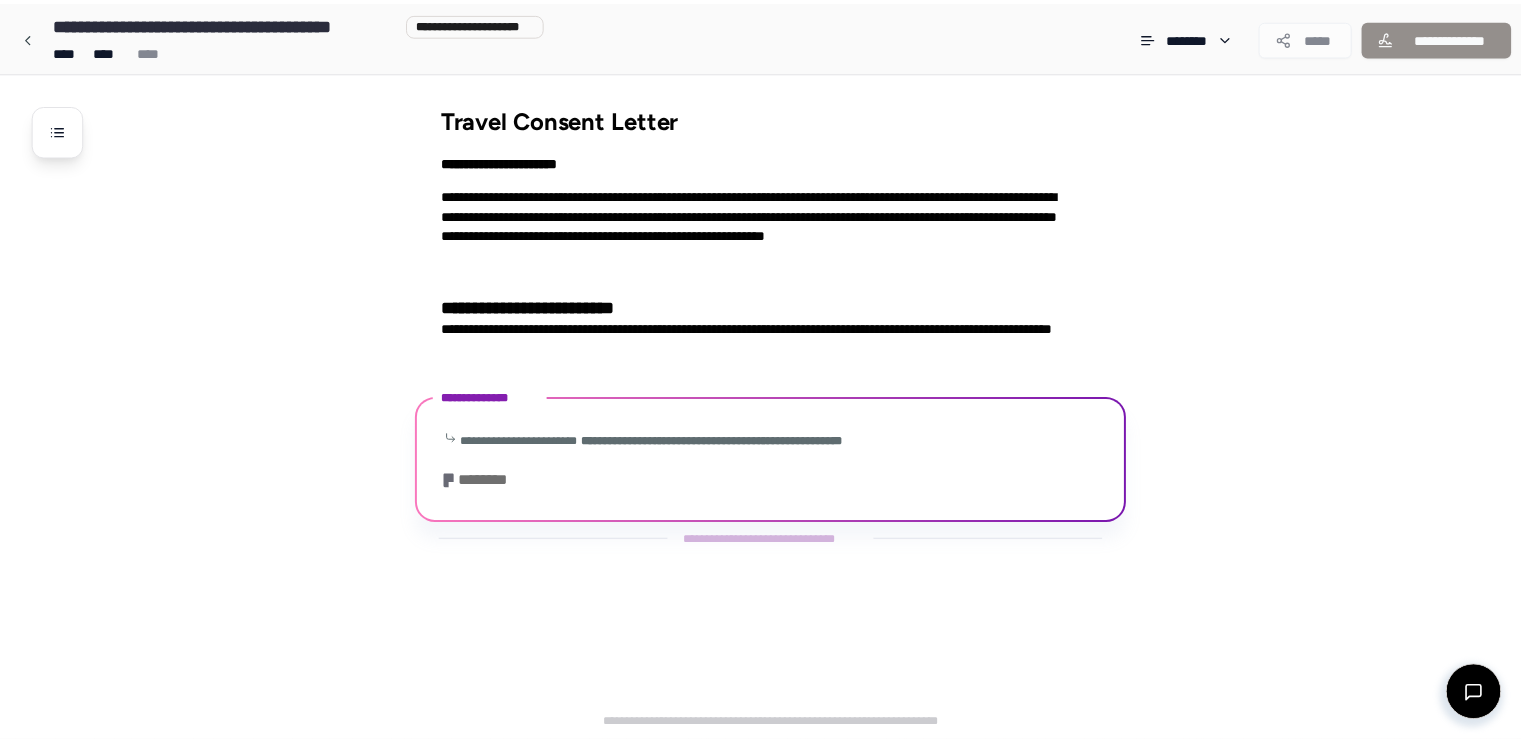 scroll, scrollTop: 72, scrollLeft: 0, axis: vertical 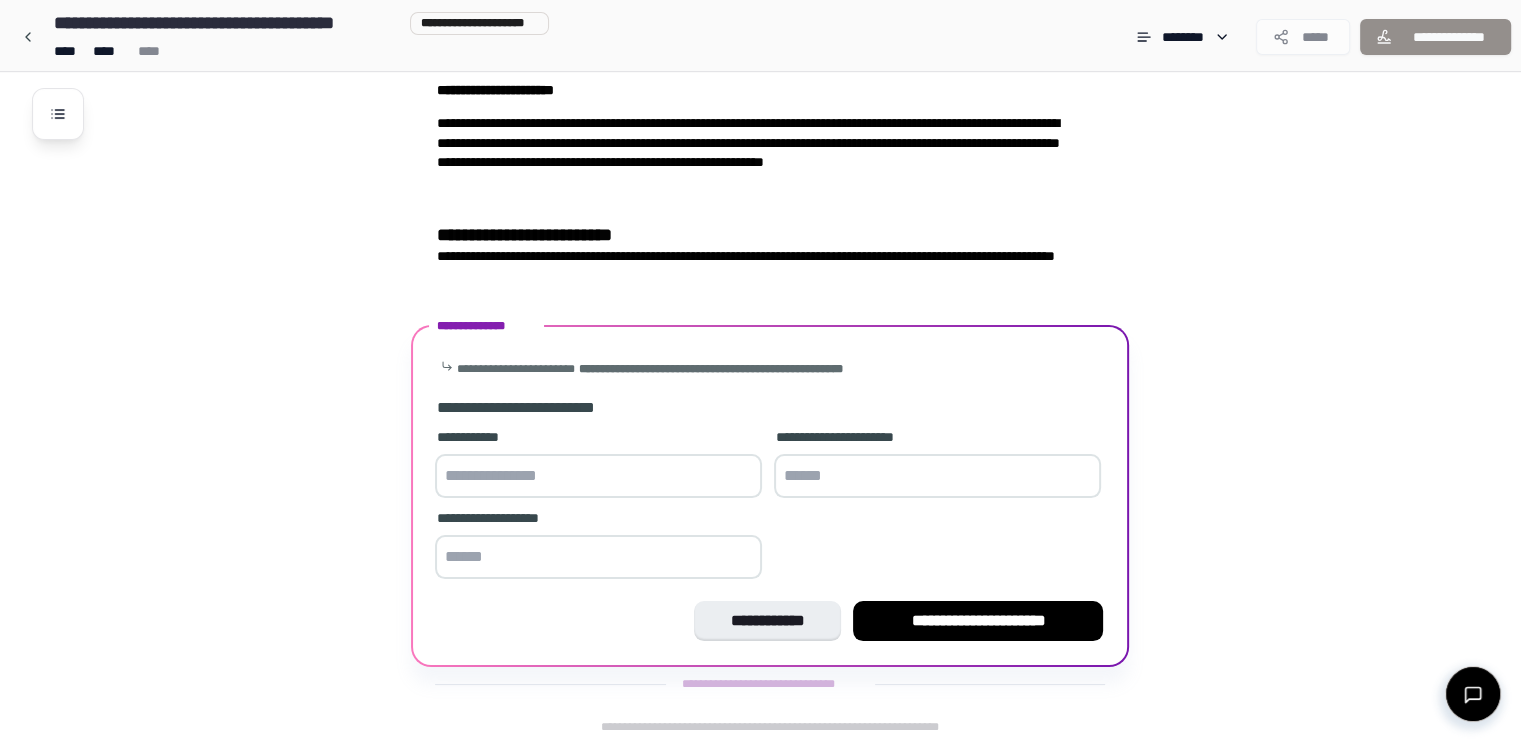 click at bounding box center [598, 476] 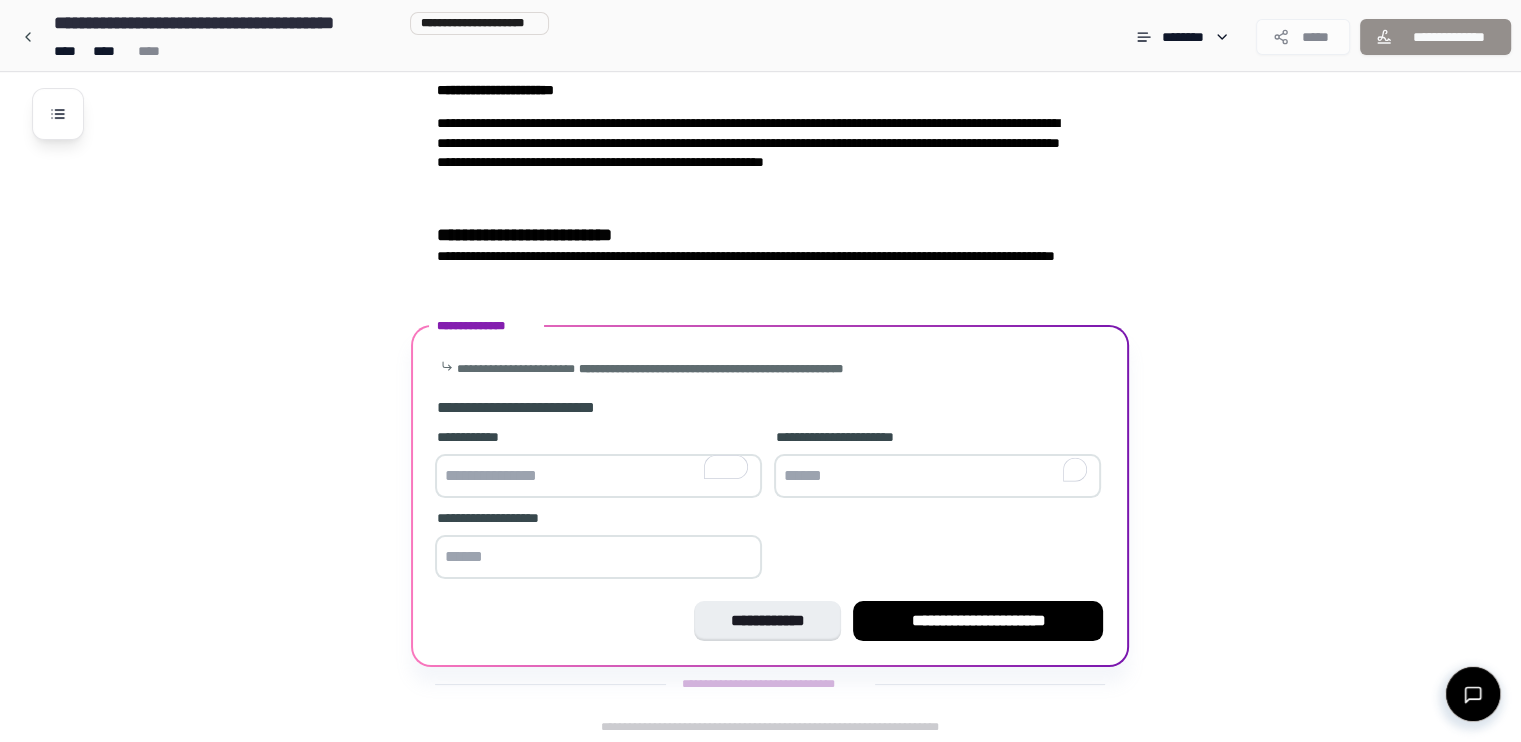 click at bounding box center (937, 476) 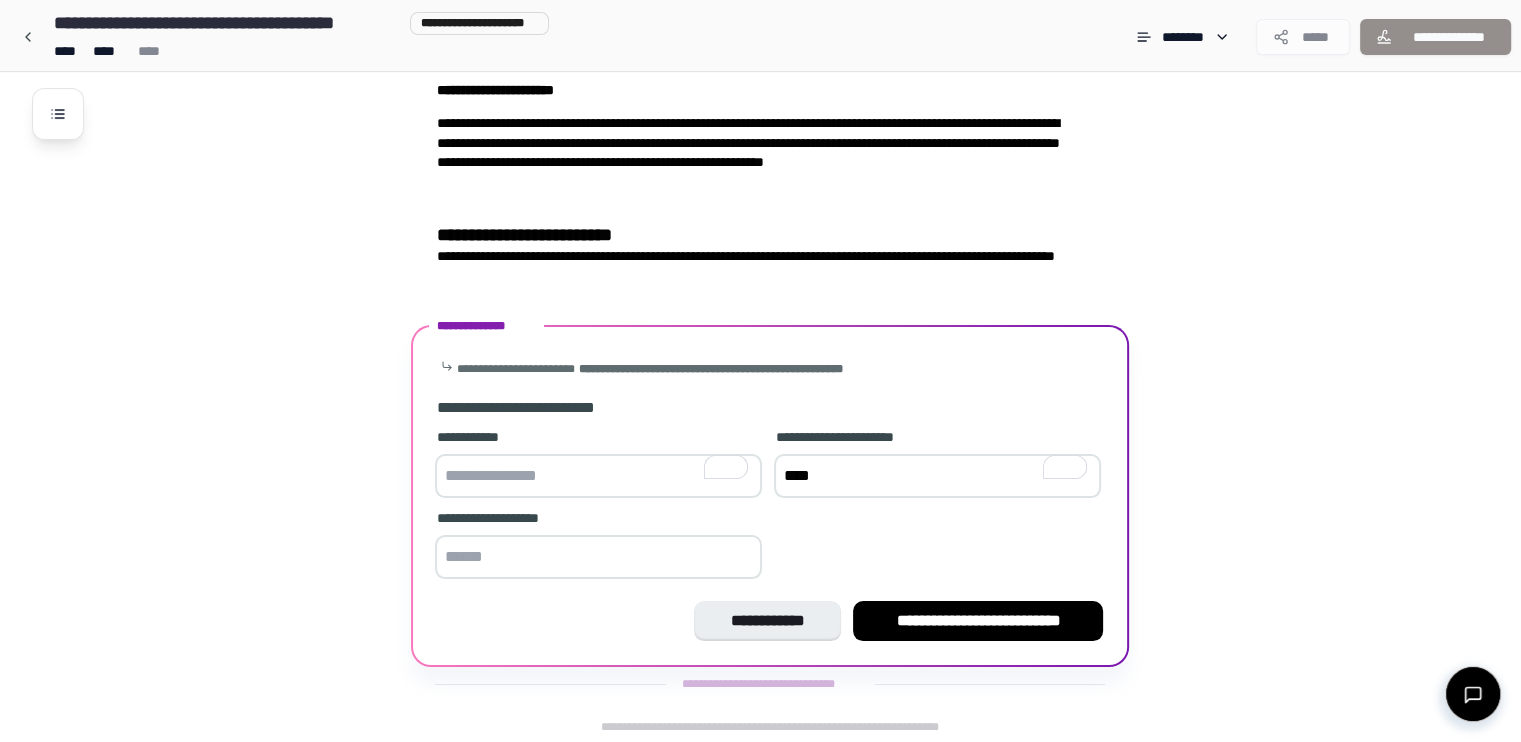 type on "****" 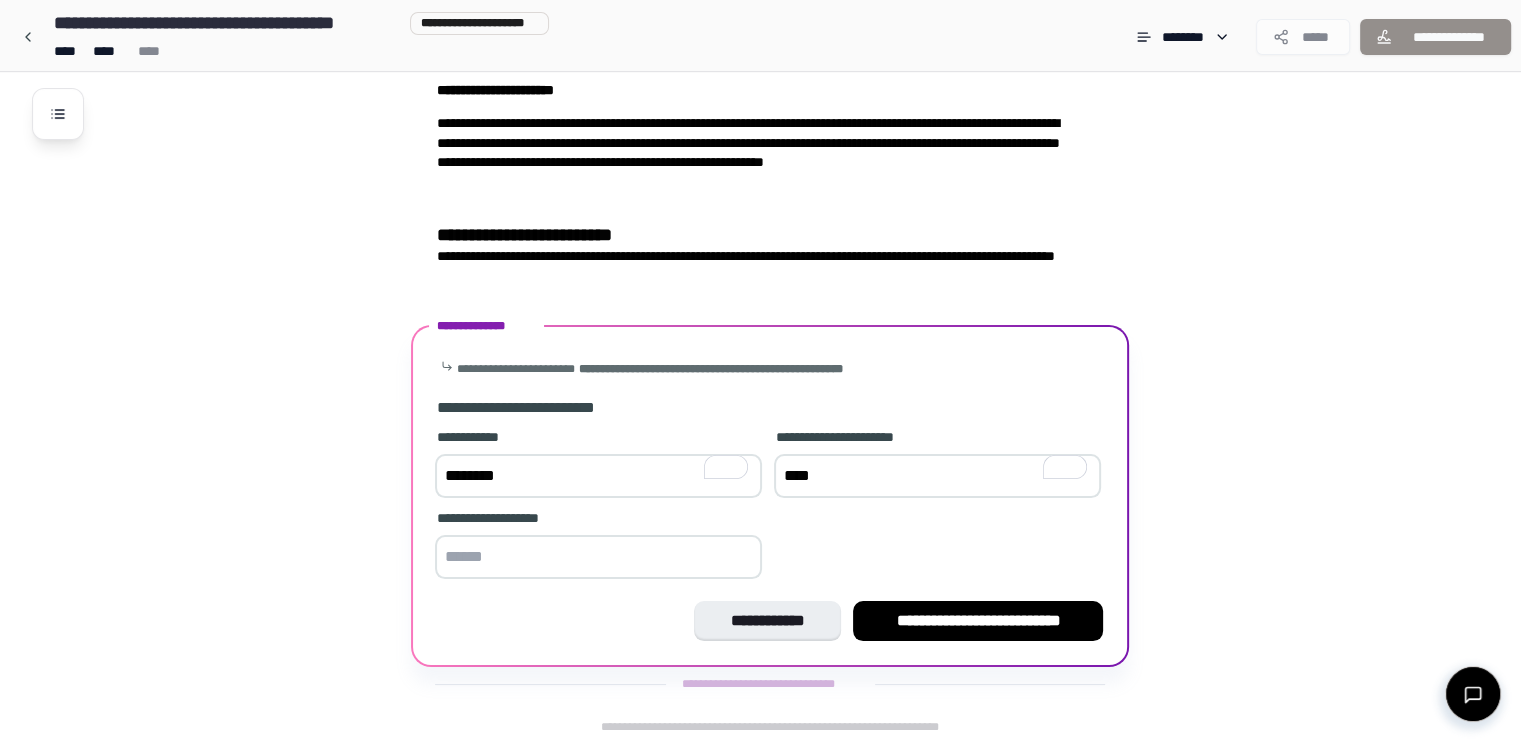 type on "********" 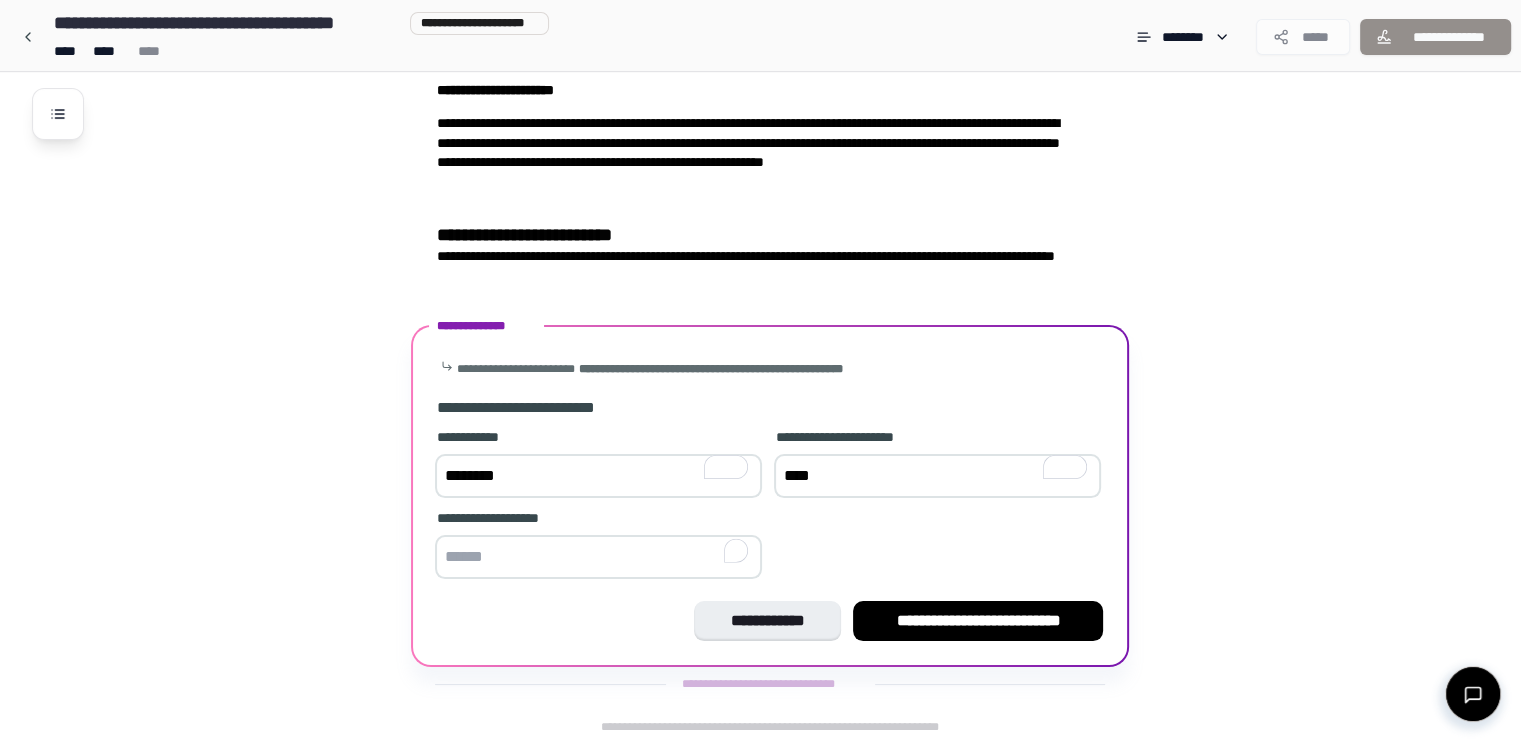 click at bounding box center [598, 557] 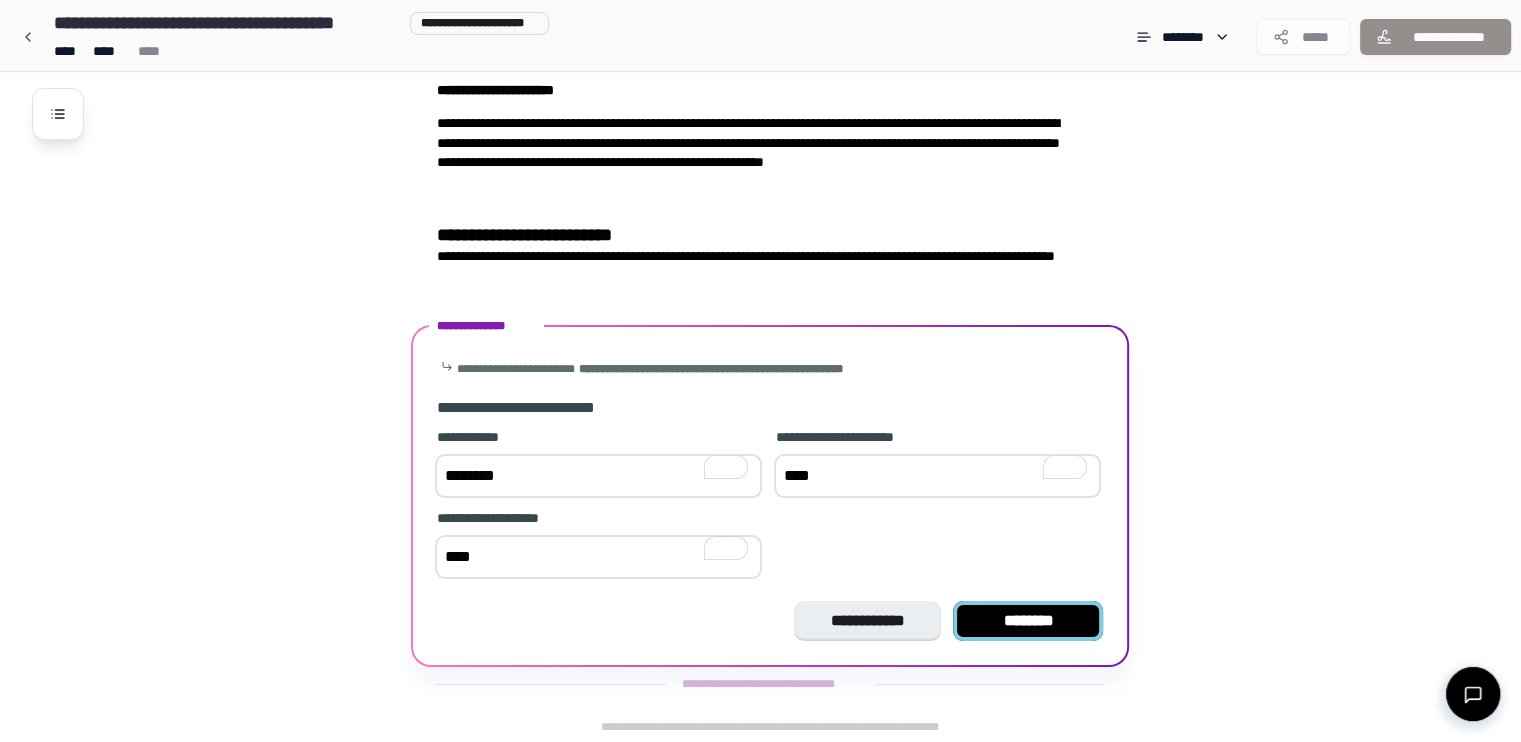 type on "****" 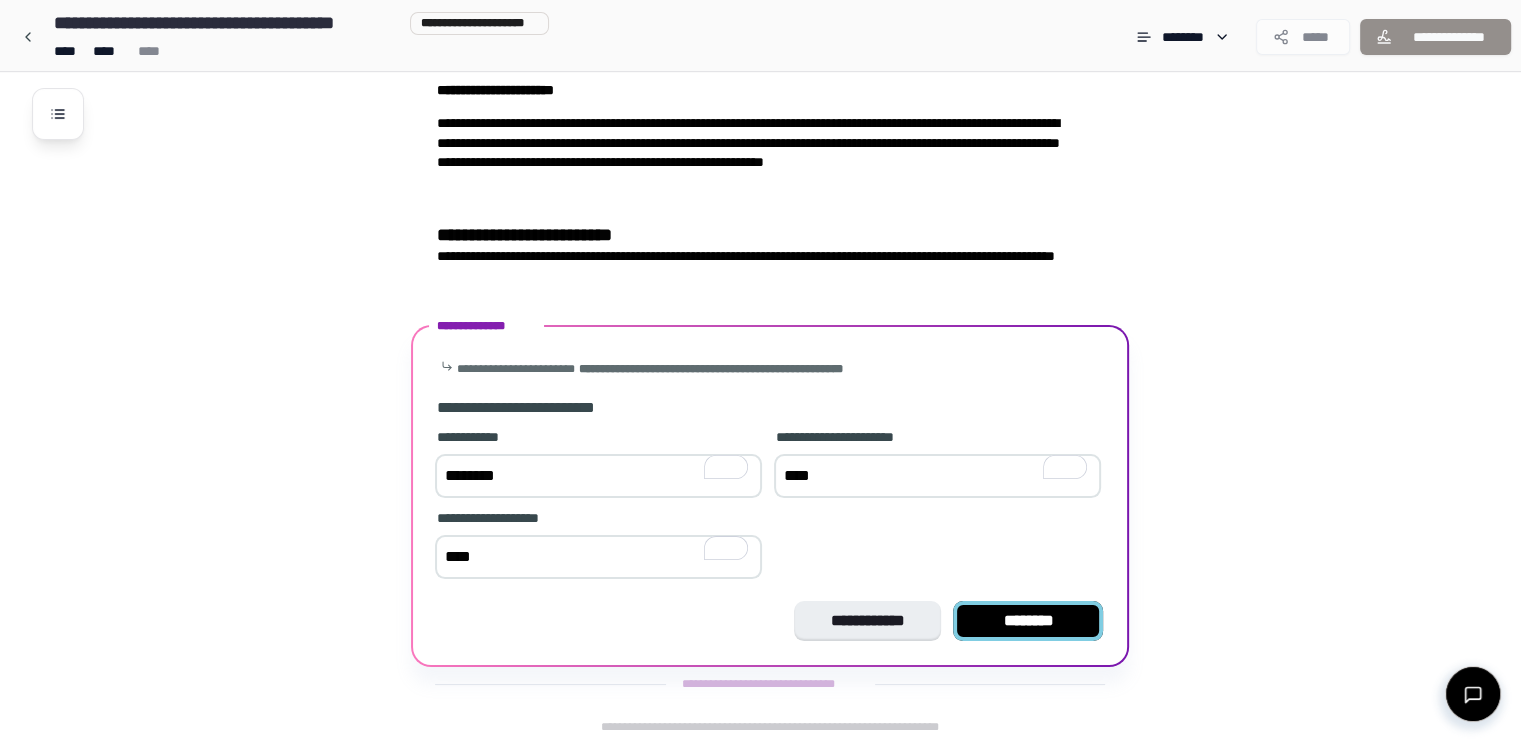 click on "********" at bounding box center [1028, 621] 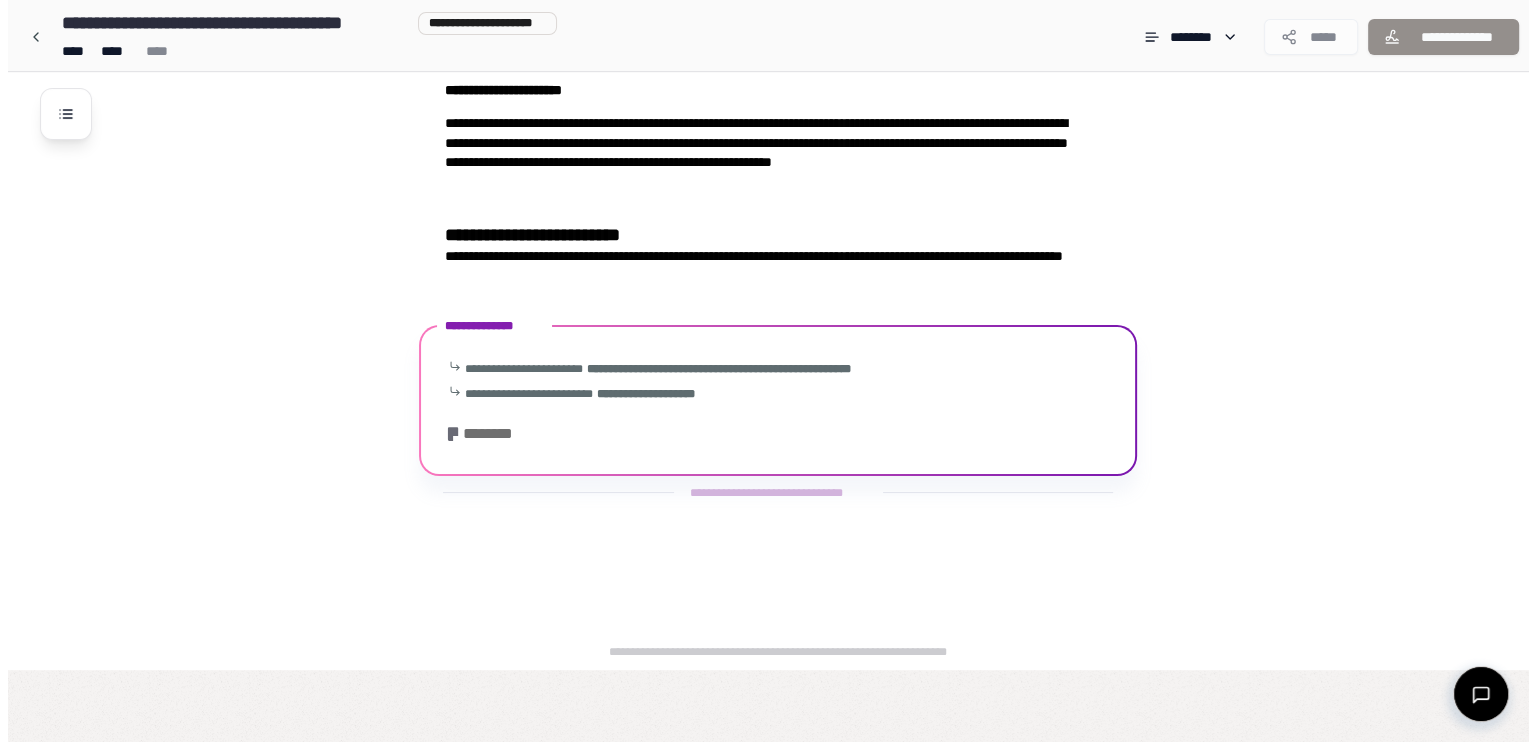 scroll, scrollTop: 0, scrollLeft: 0, axis: both 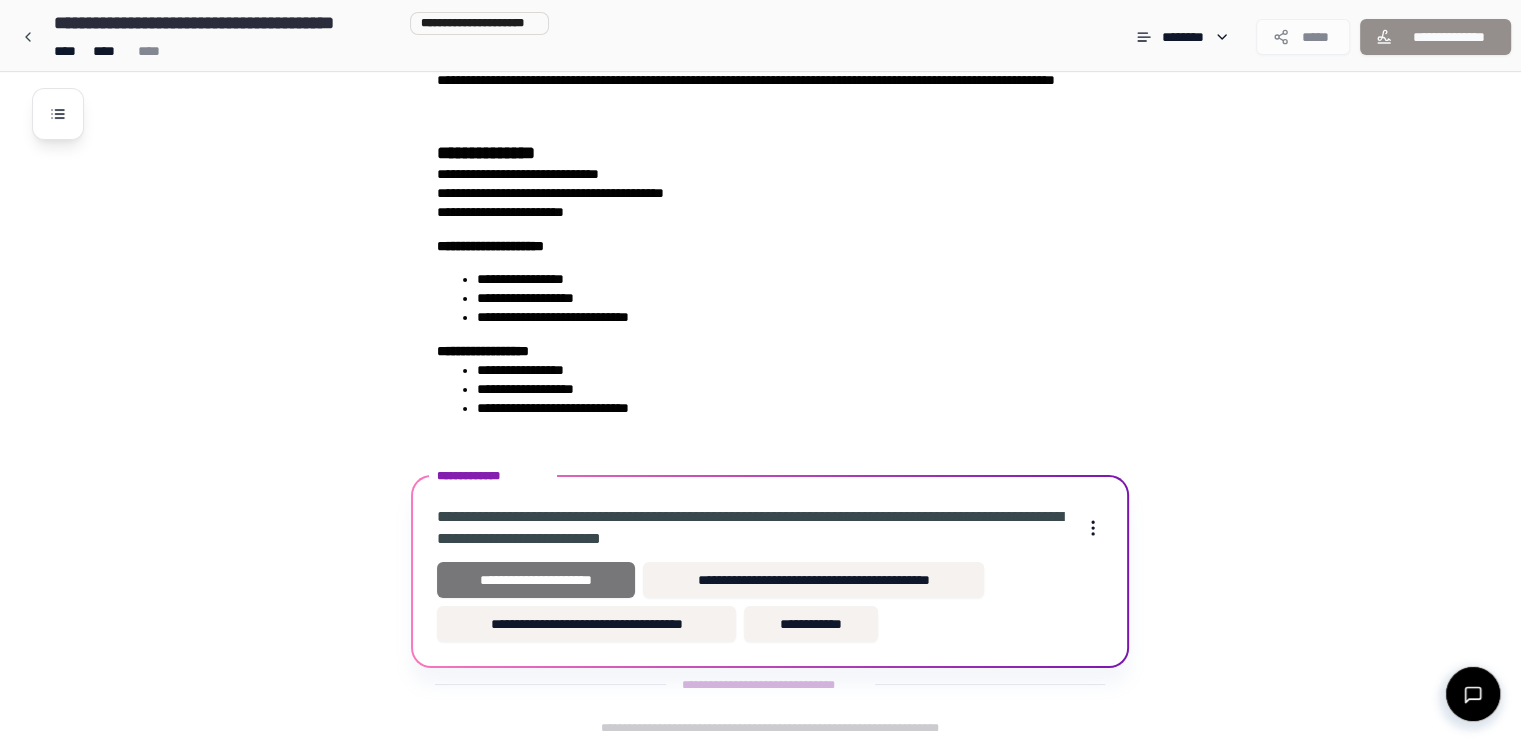 click on "**********" at bounding box center [535, 580] 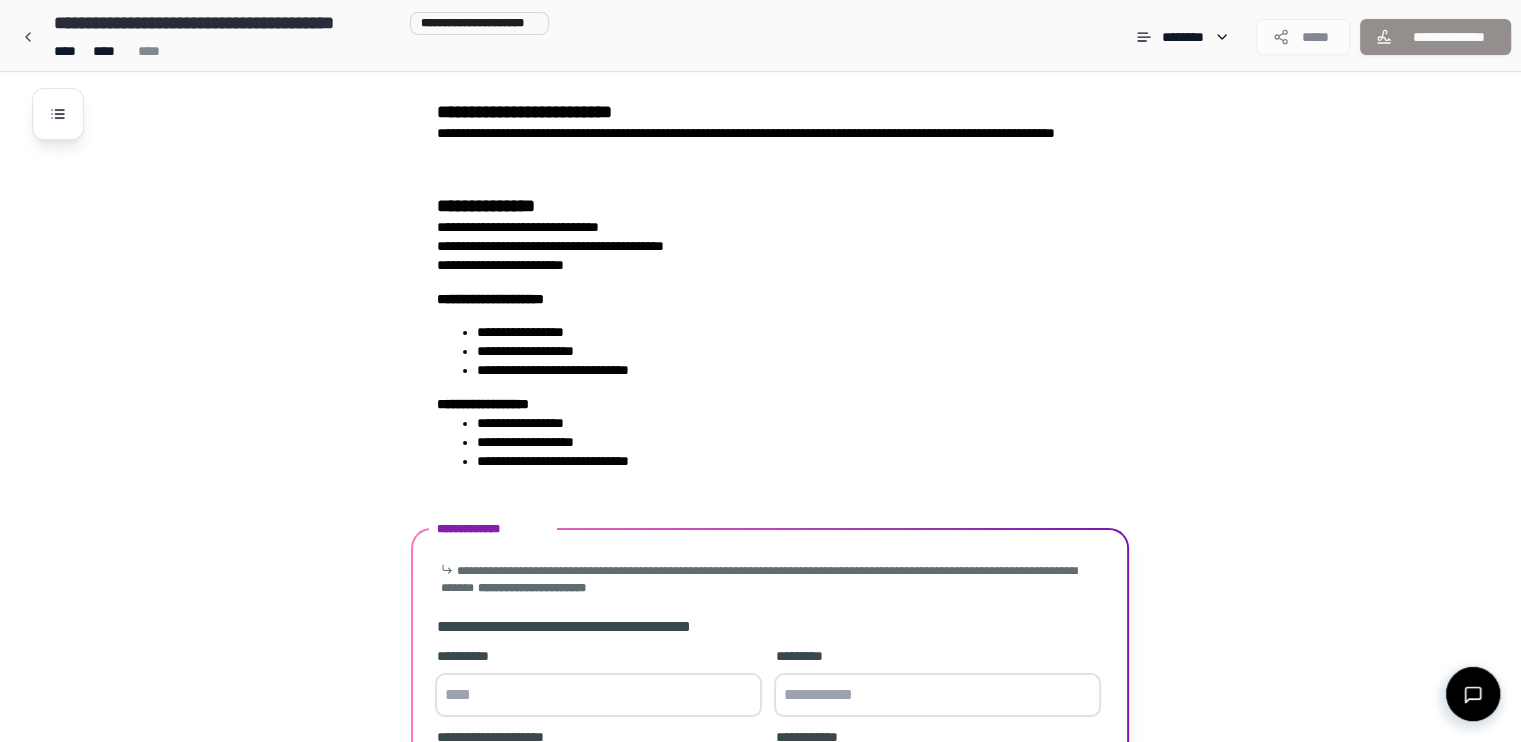 scroll, scrollTop: 413, scrollLeft: 0, axis: vertical 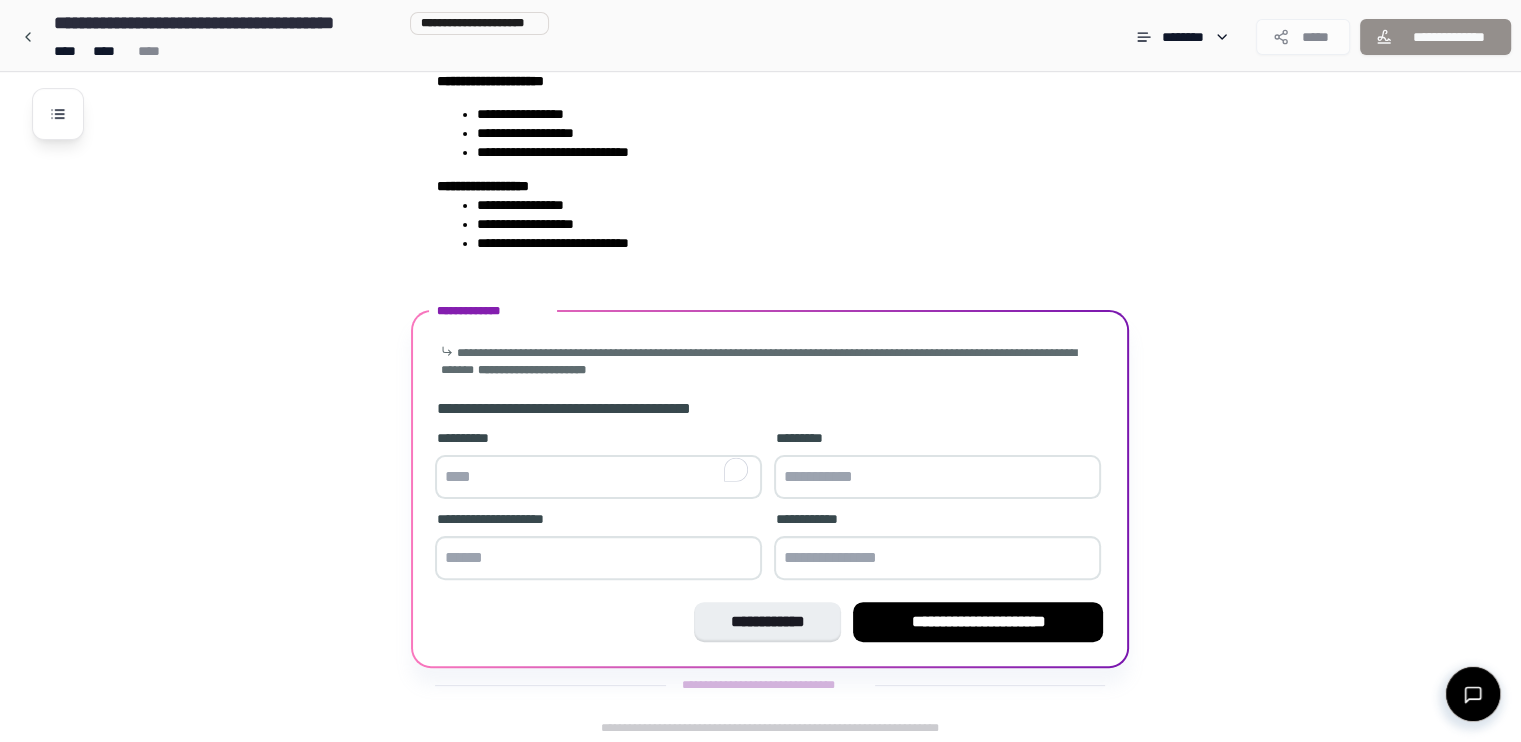 click at bounding box center (598, 477) 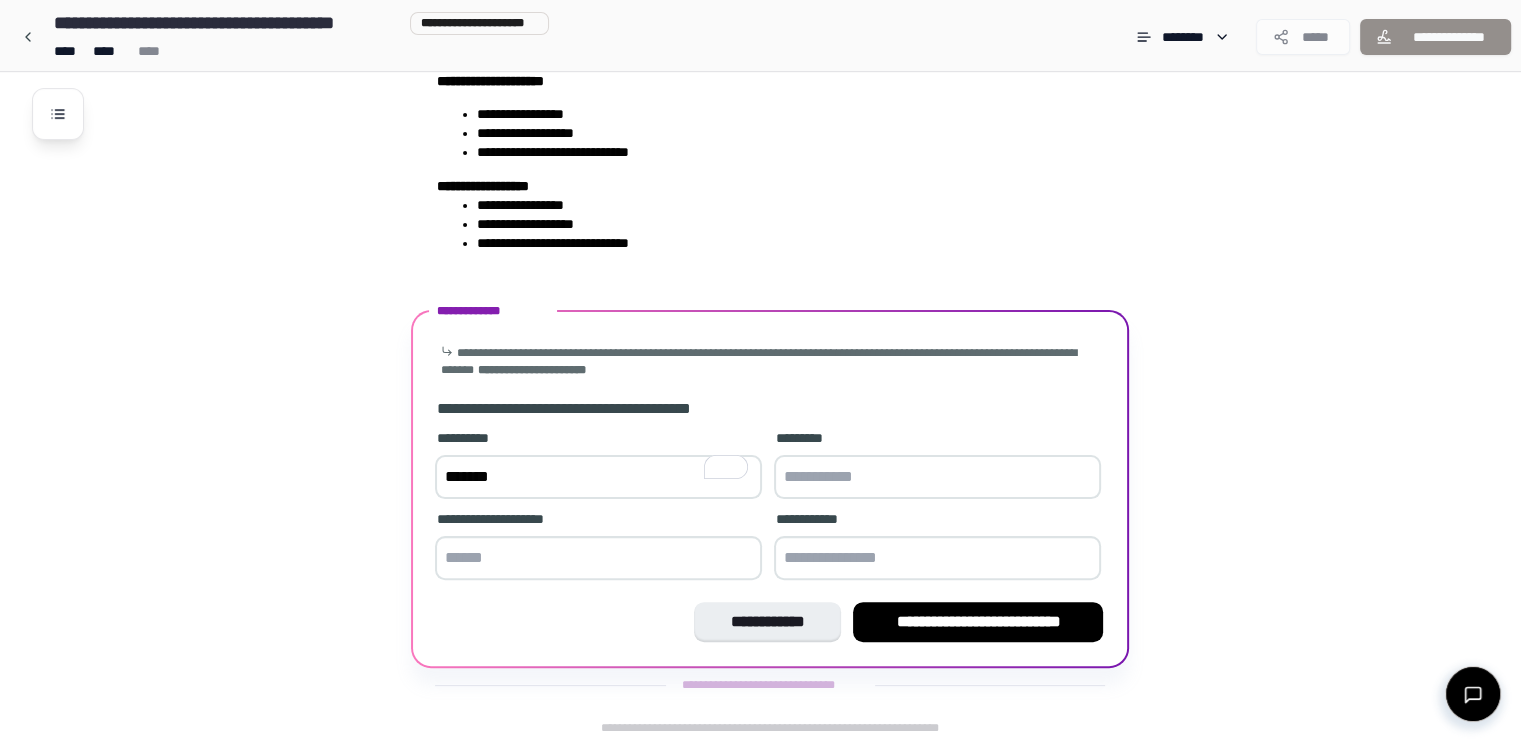 type on "*******" 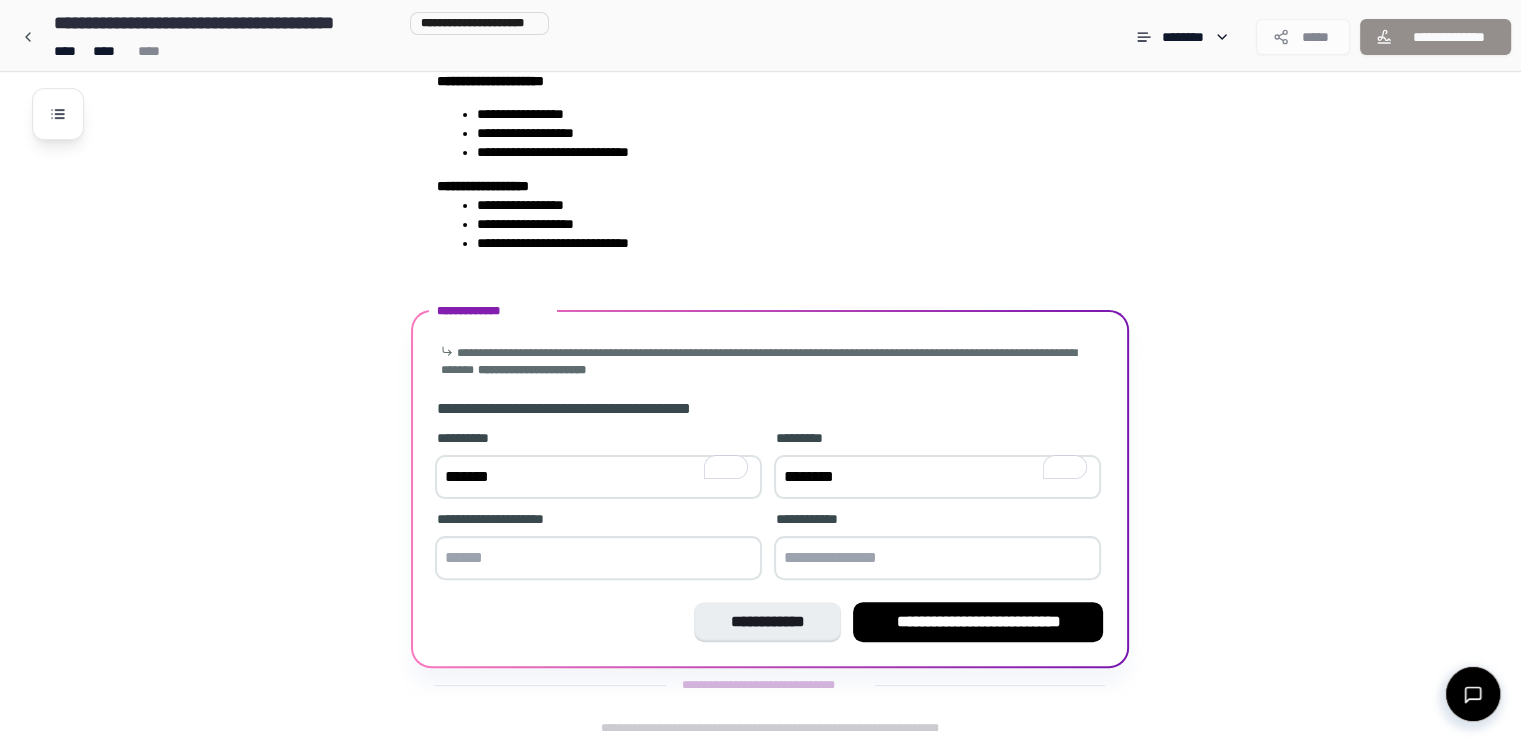 type on "********" 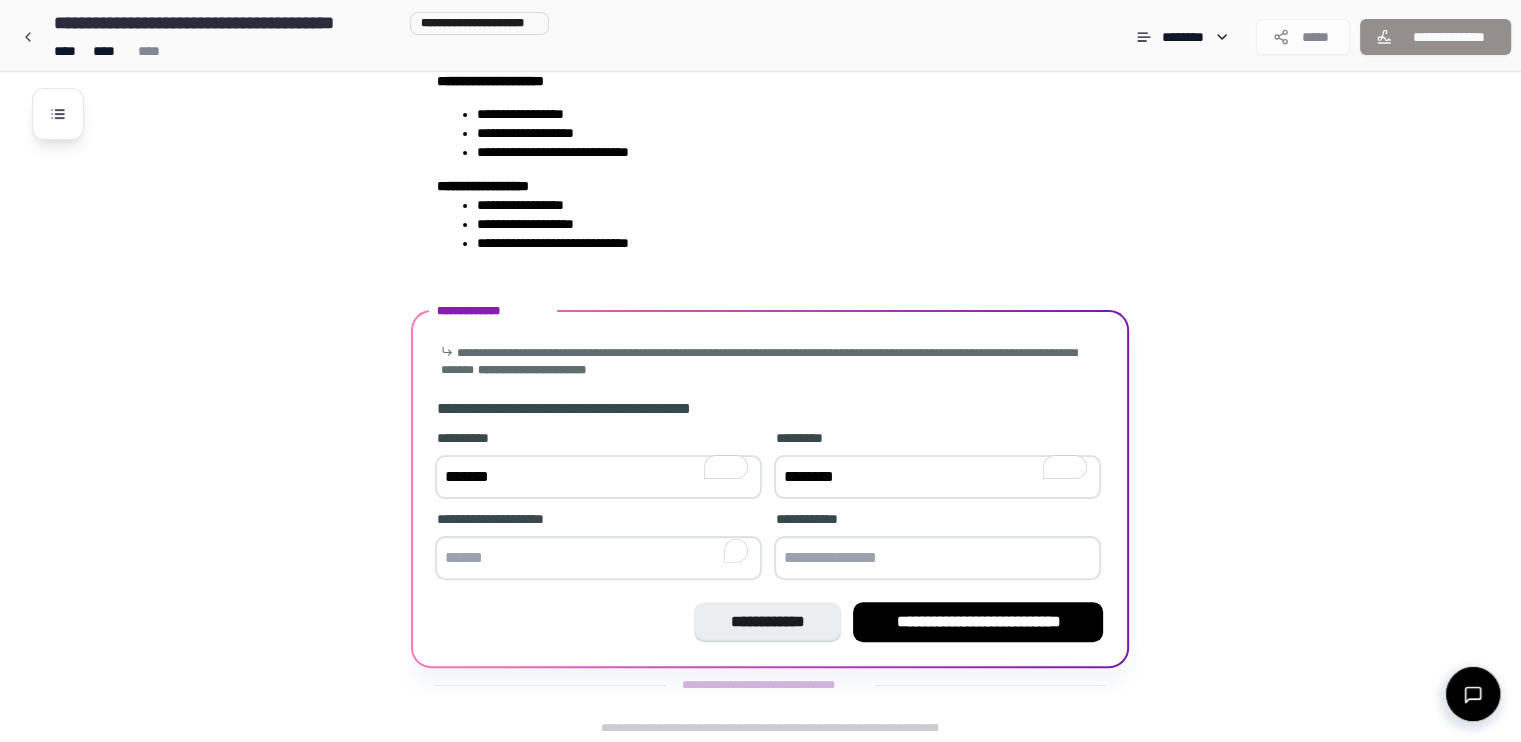 click at bounding box center (598, 558) 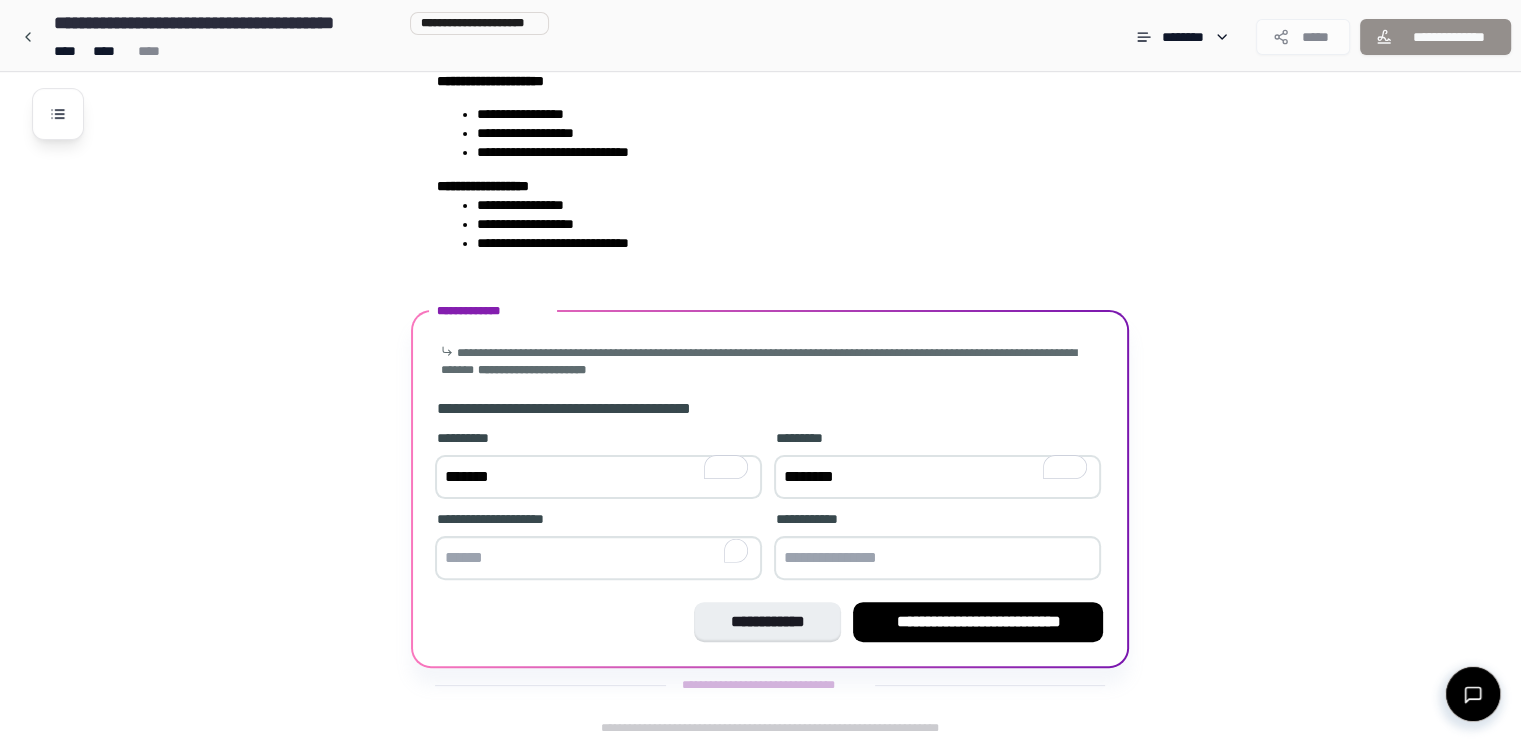 click at bounding box center (598, 558) 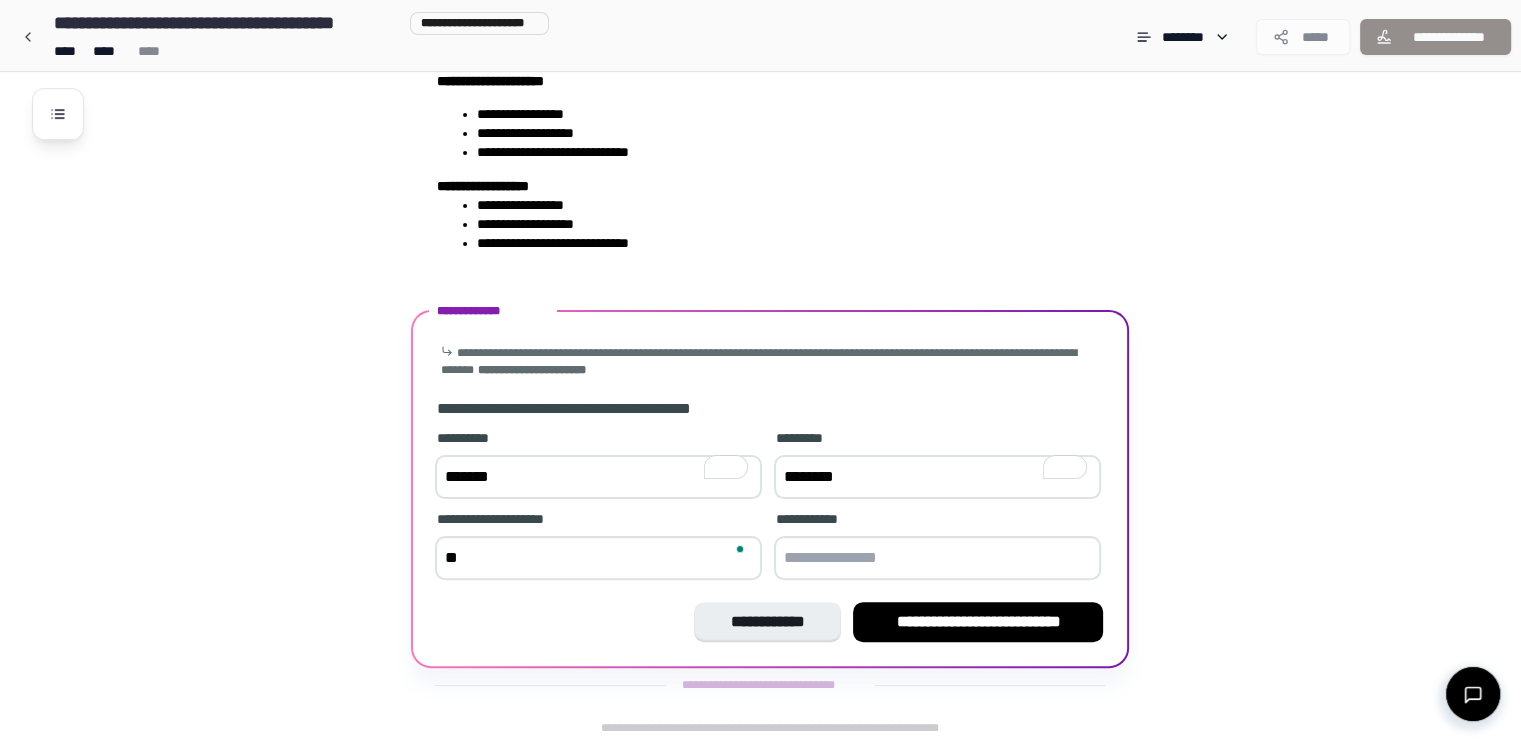 type on "*" 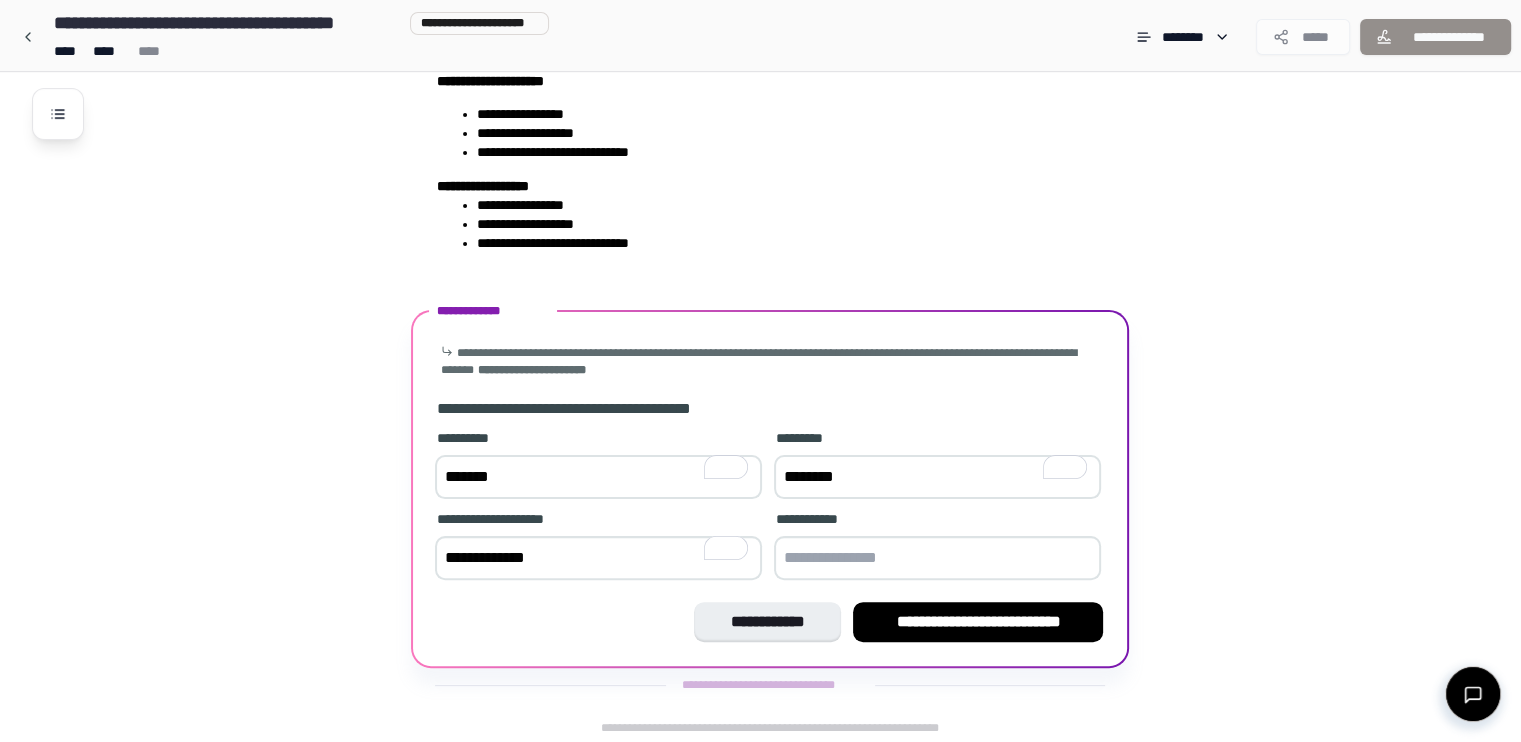 type on "**********" 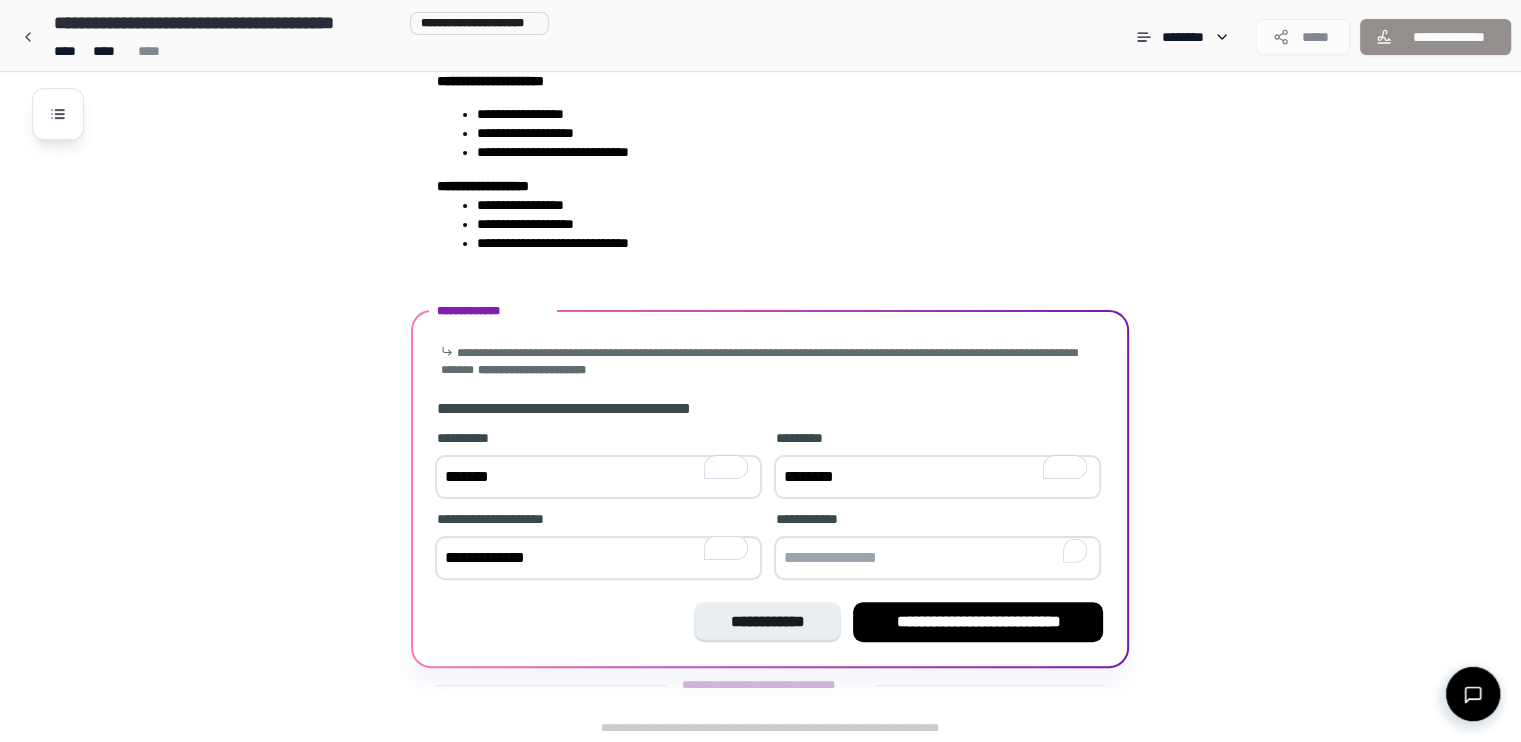click at bounding box center [937, 558] 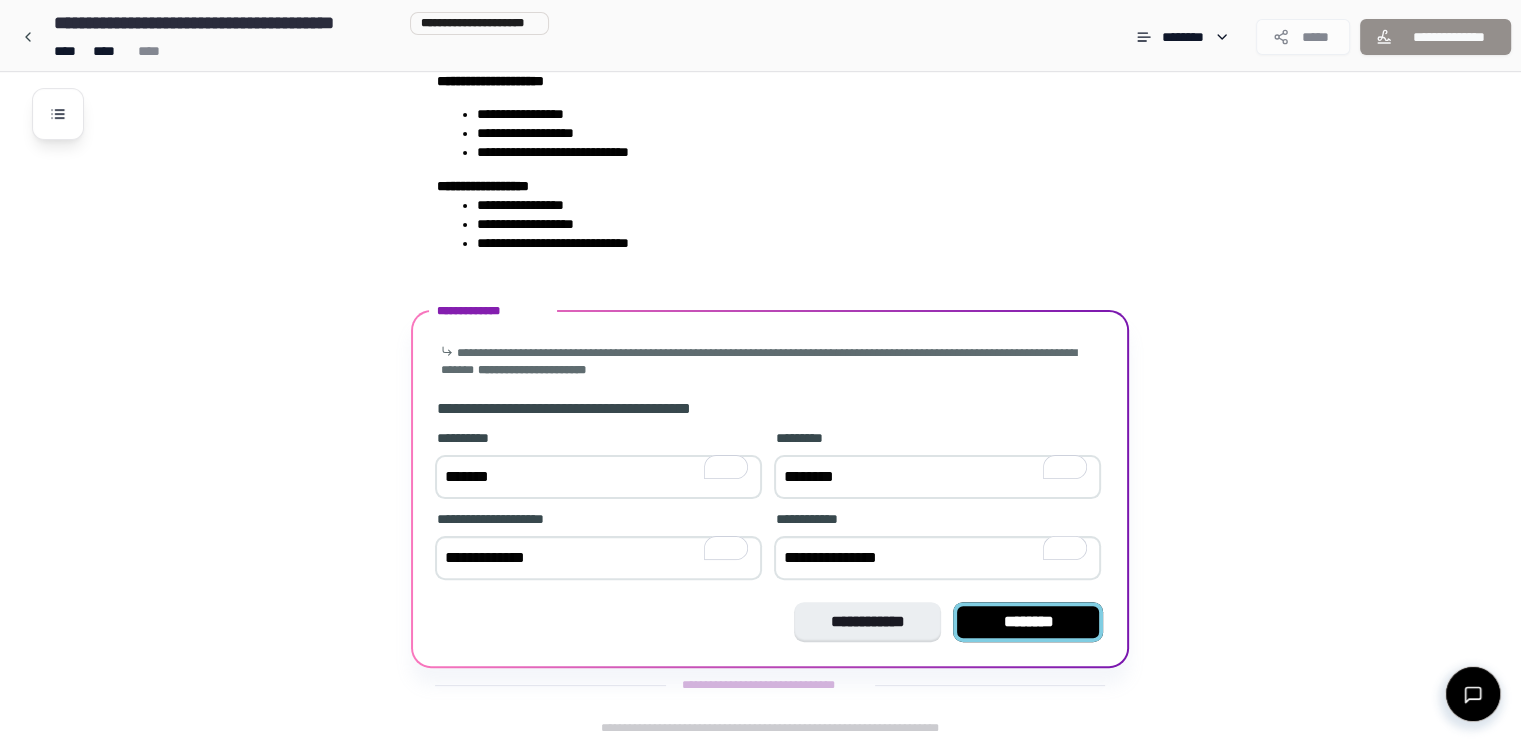 type on "**********" 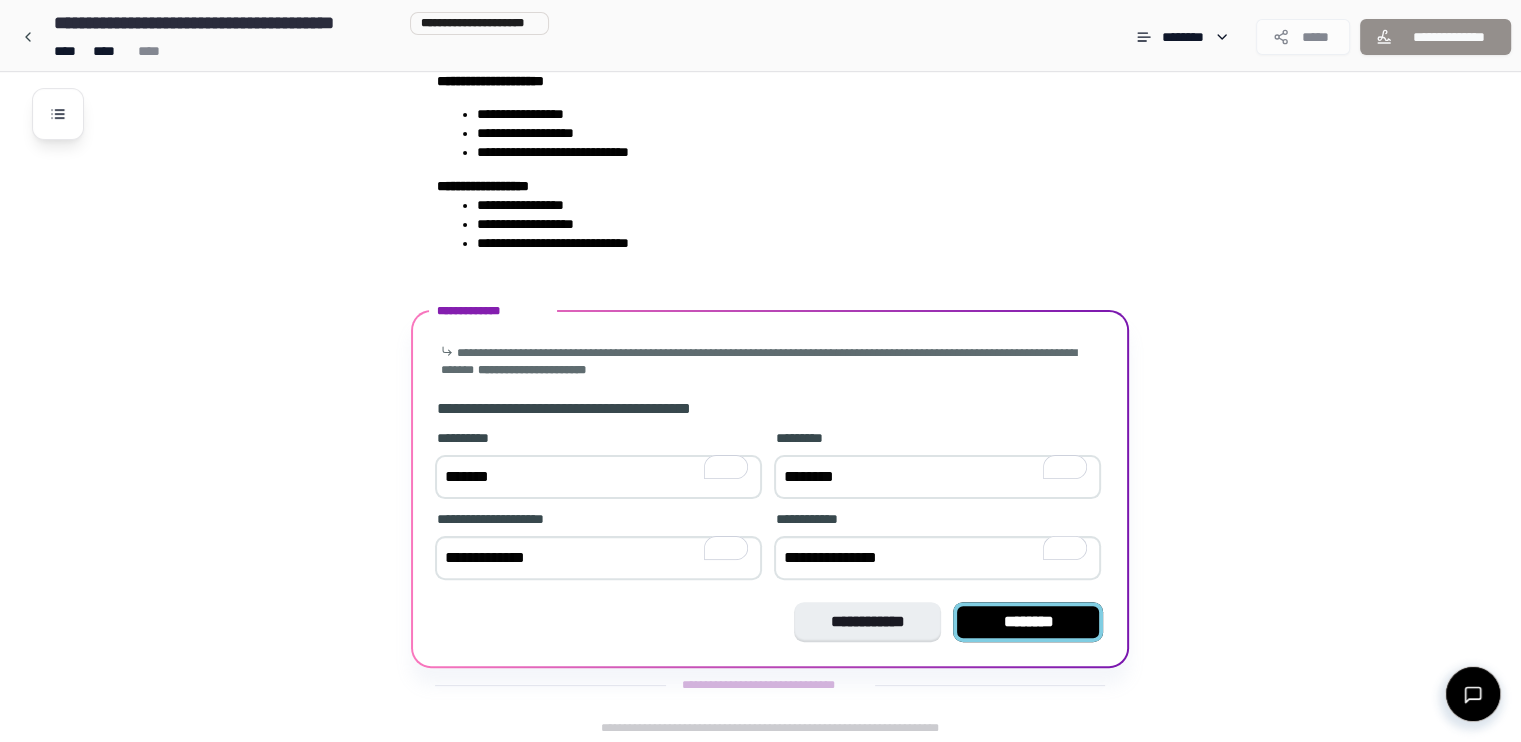 click on "********" at bounding box center (1028, 622) 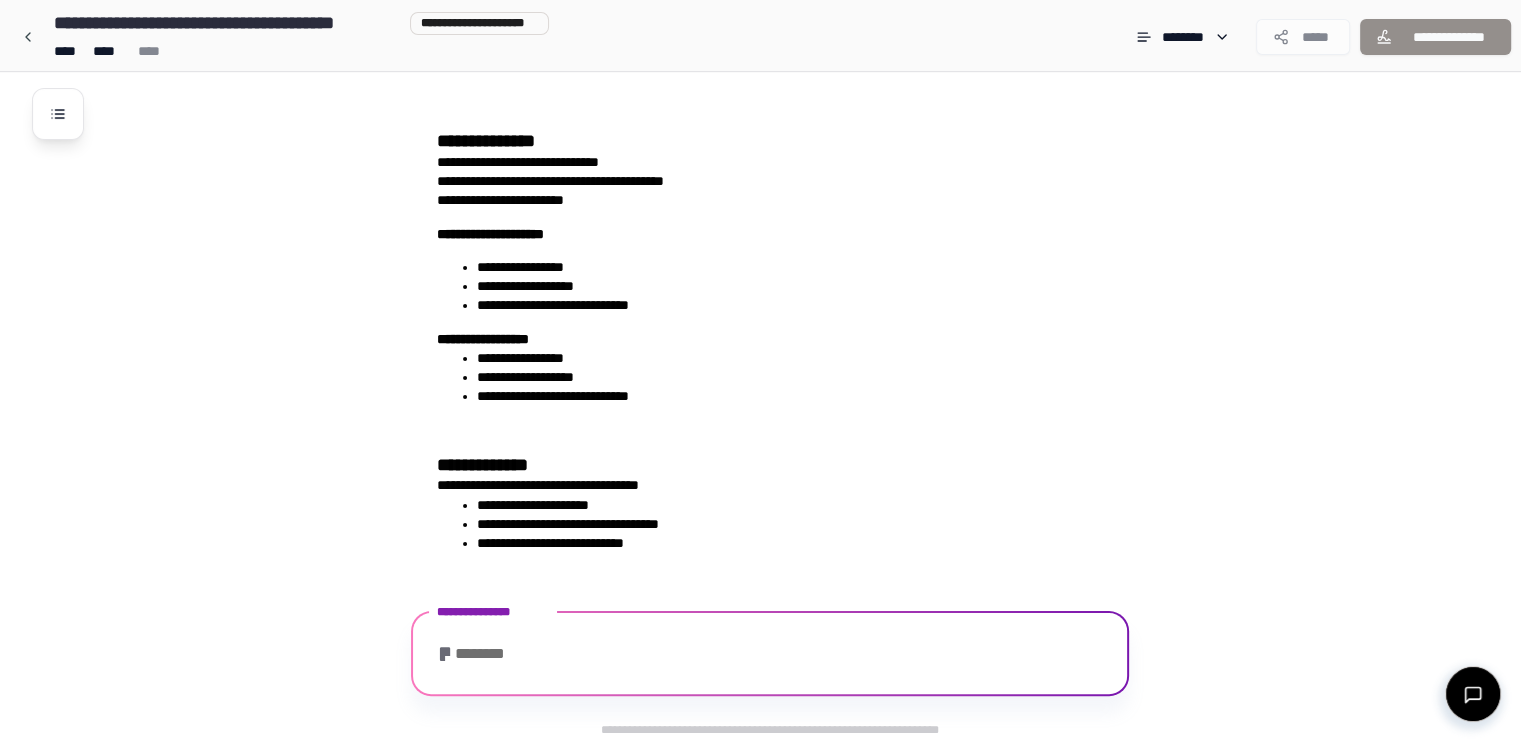 scroll, scrollTop: 613, scrollLeft: 0, axis: vertical 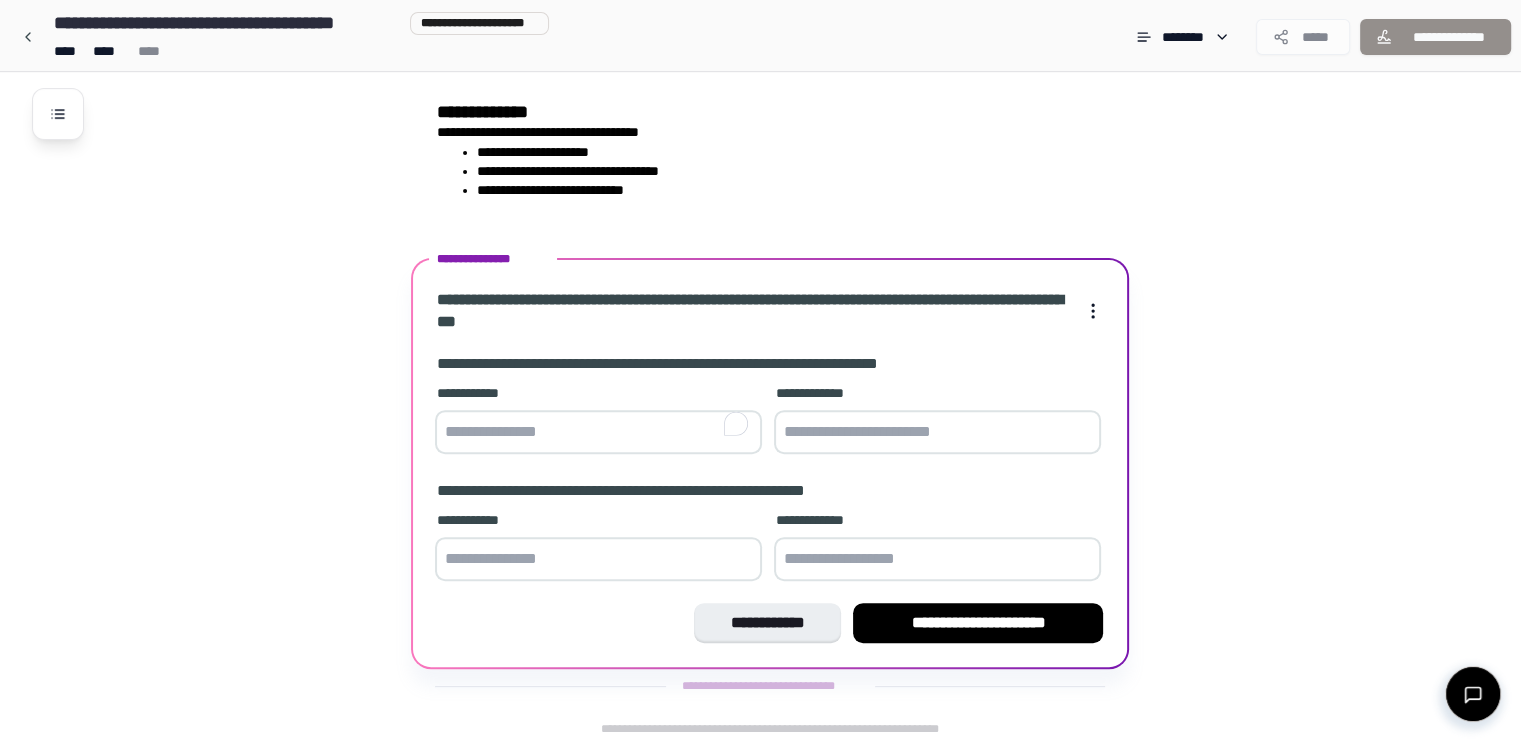 click at bounding box center [598, 432] 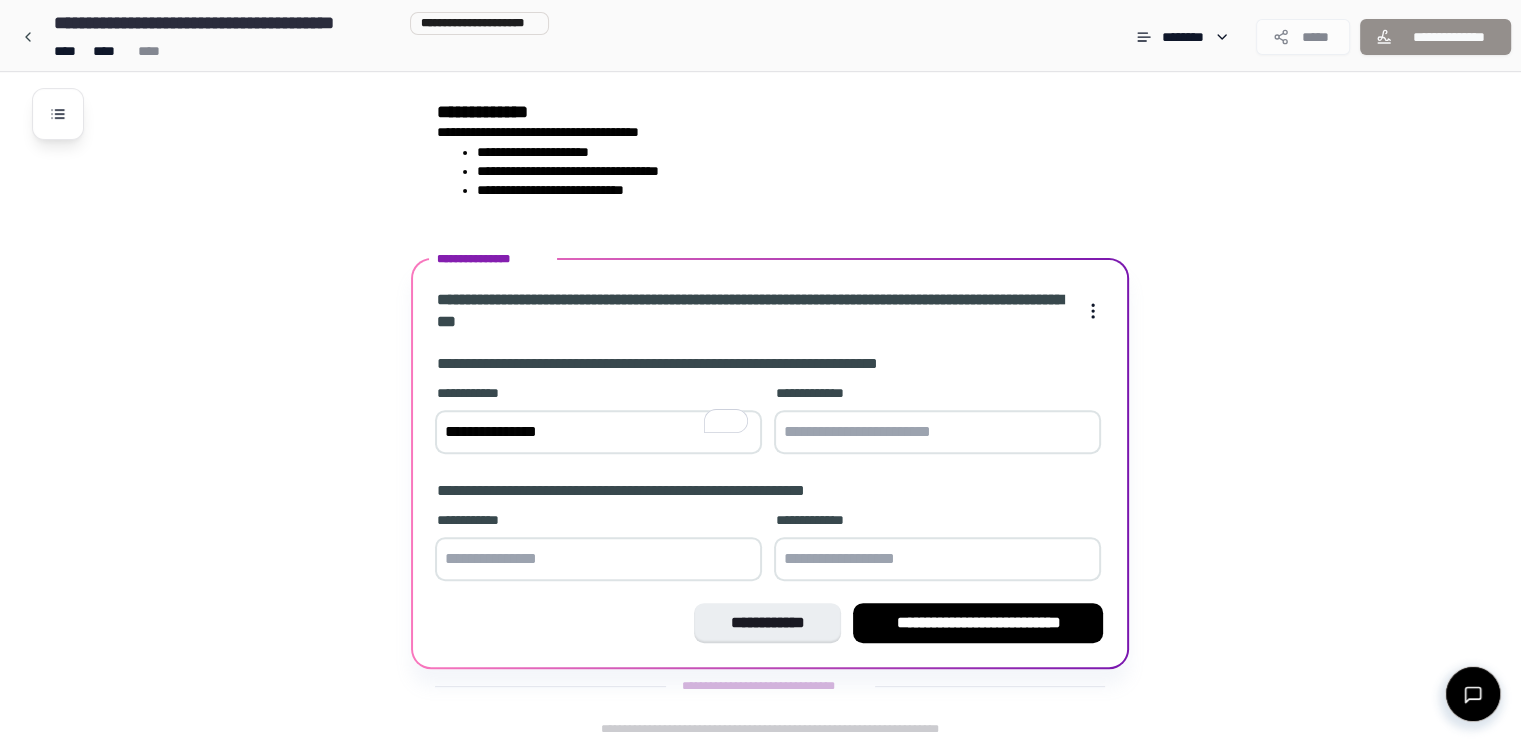 type on "**********" 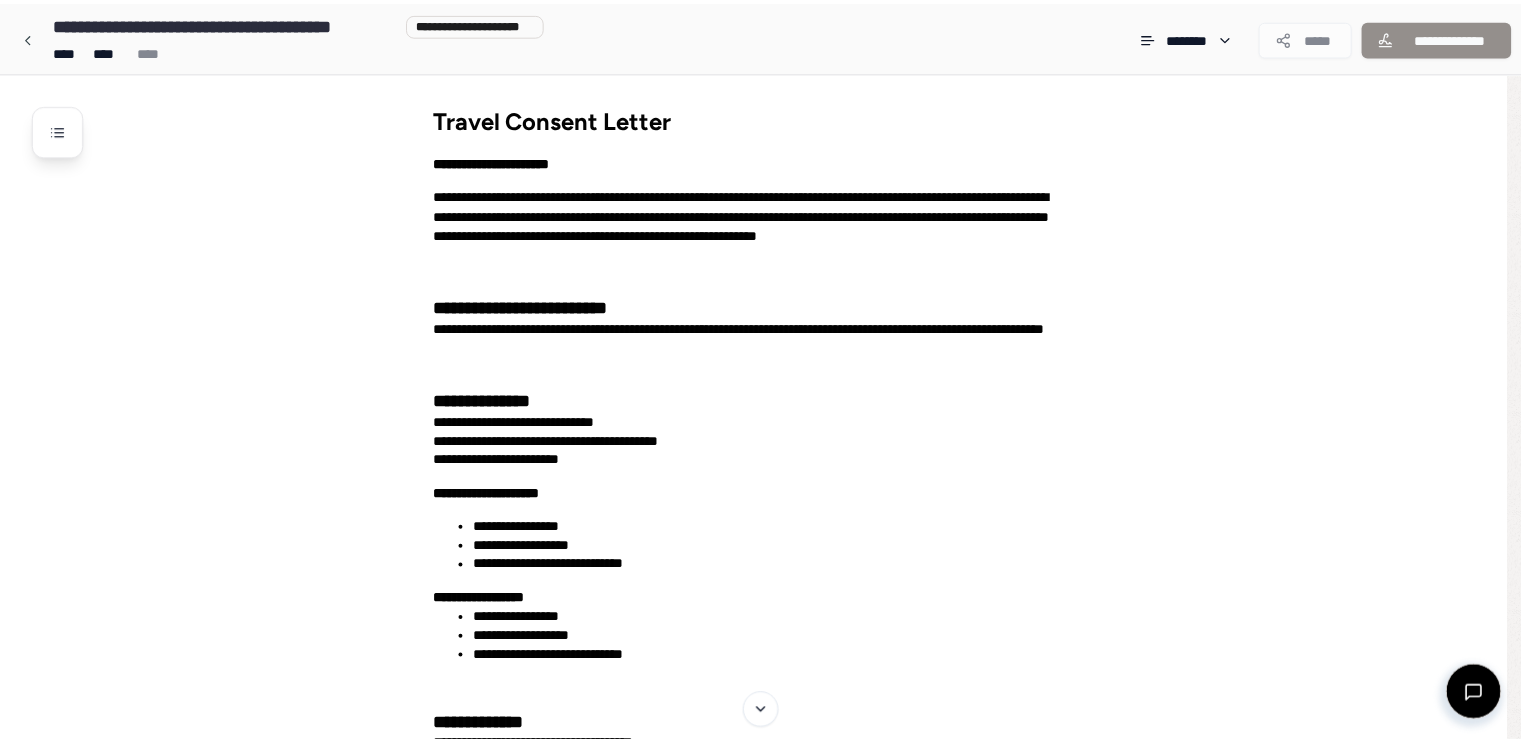 scroll, scrollTop: 0, scrollLeft: 0, axis: both 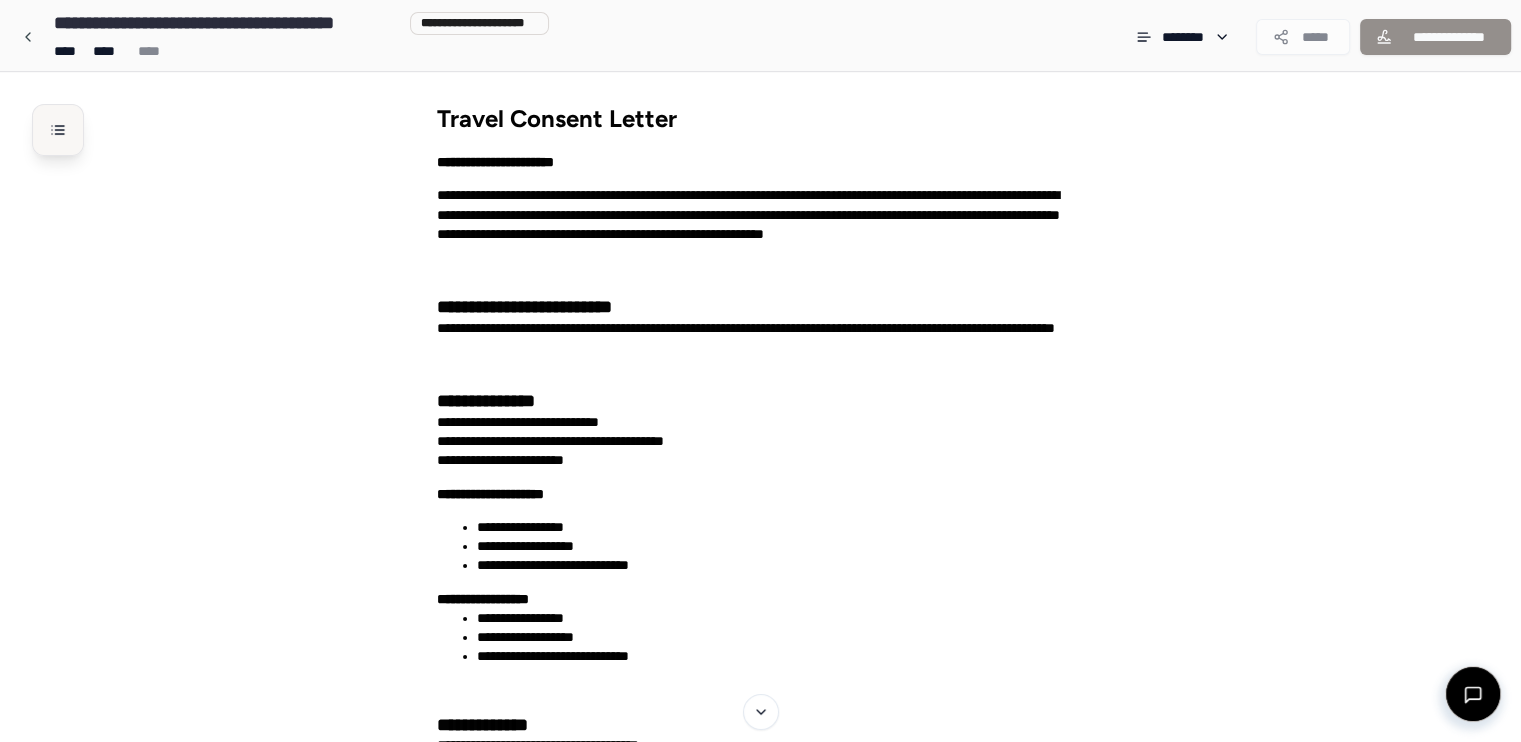 click at bounding box center [58, 130] 